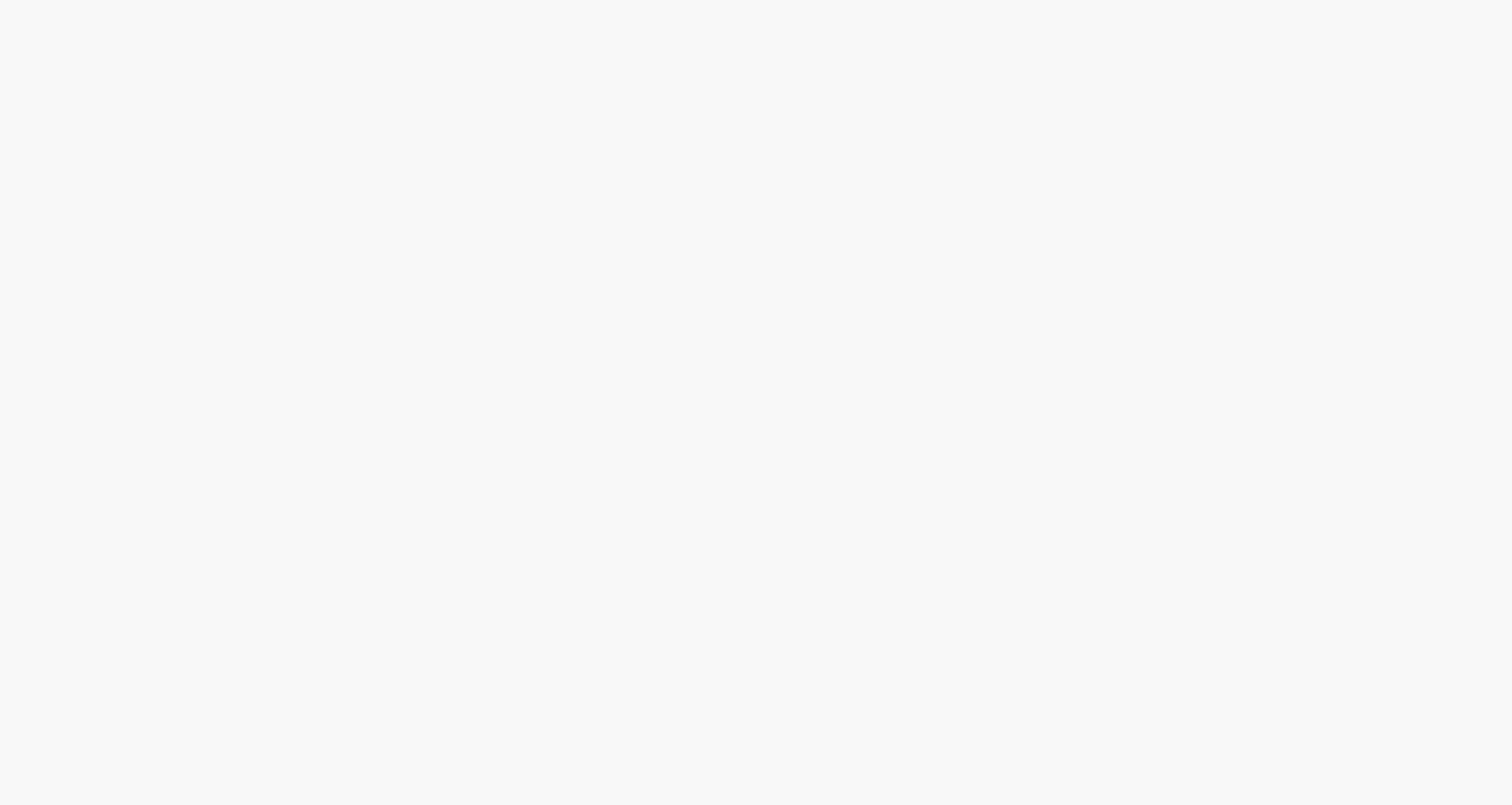 scroll, scrollTop: 0, scrollLeft: 0, axis: both 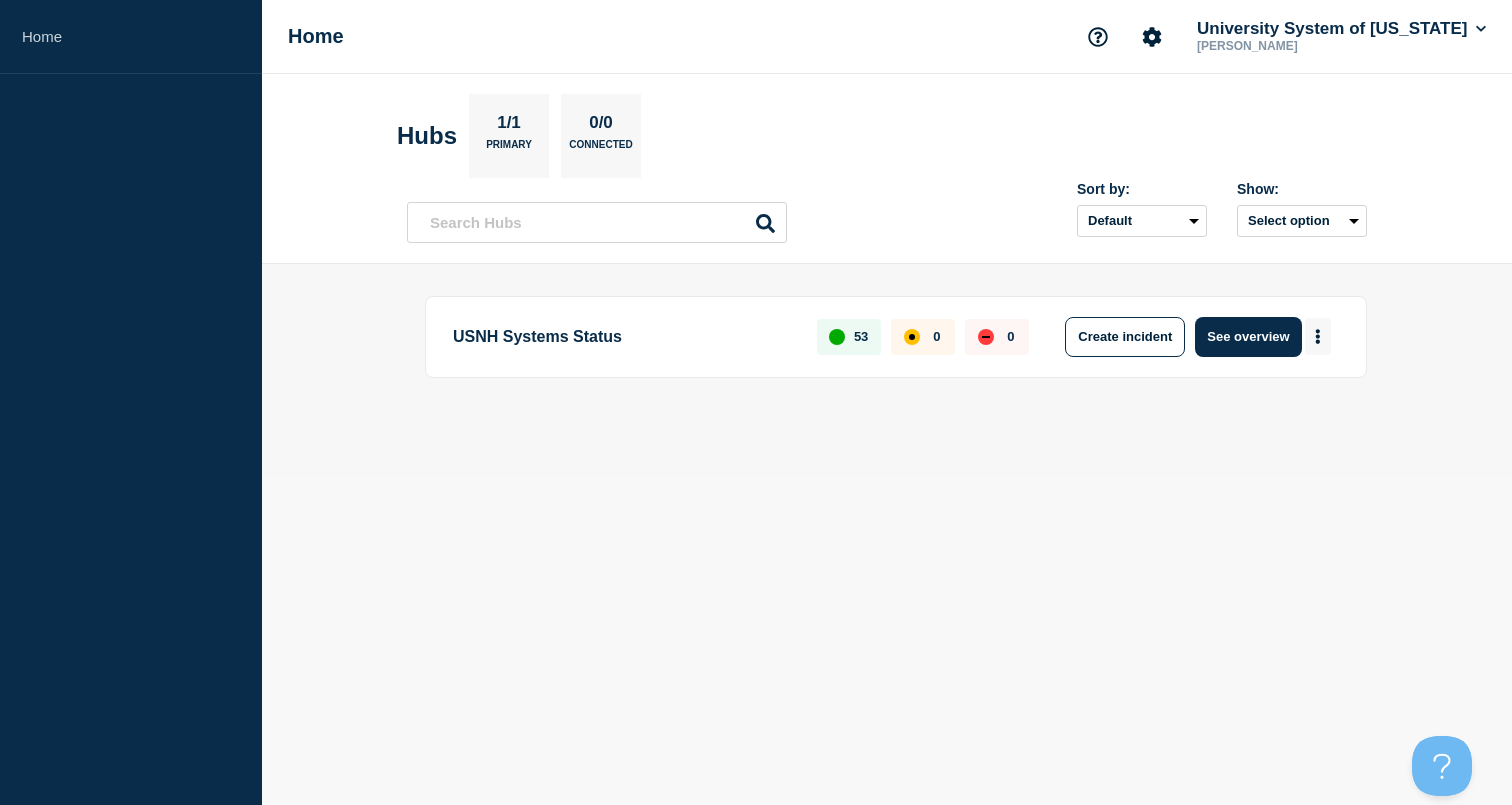 click 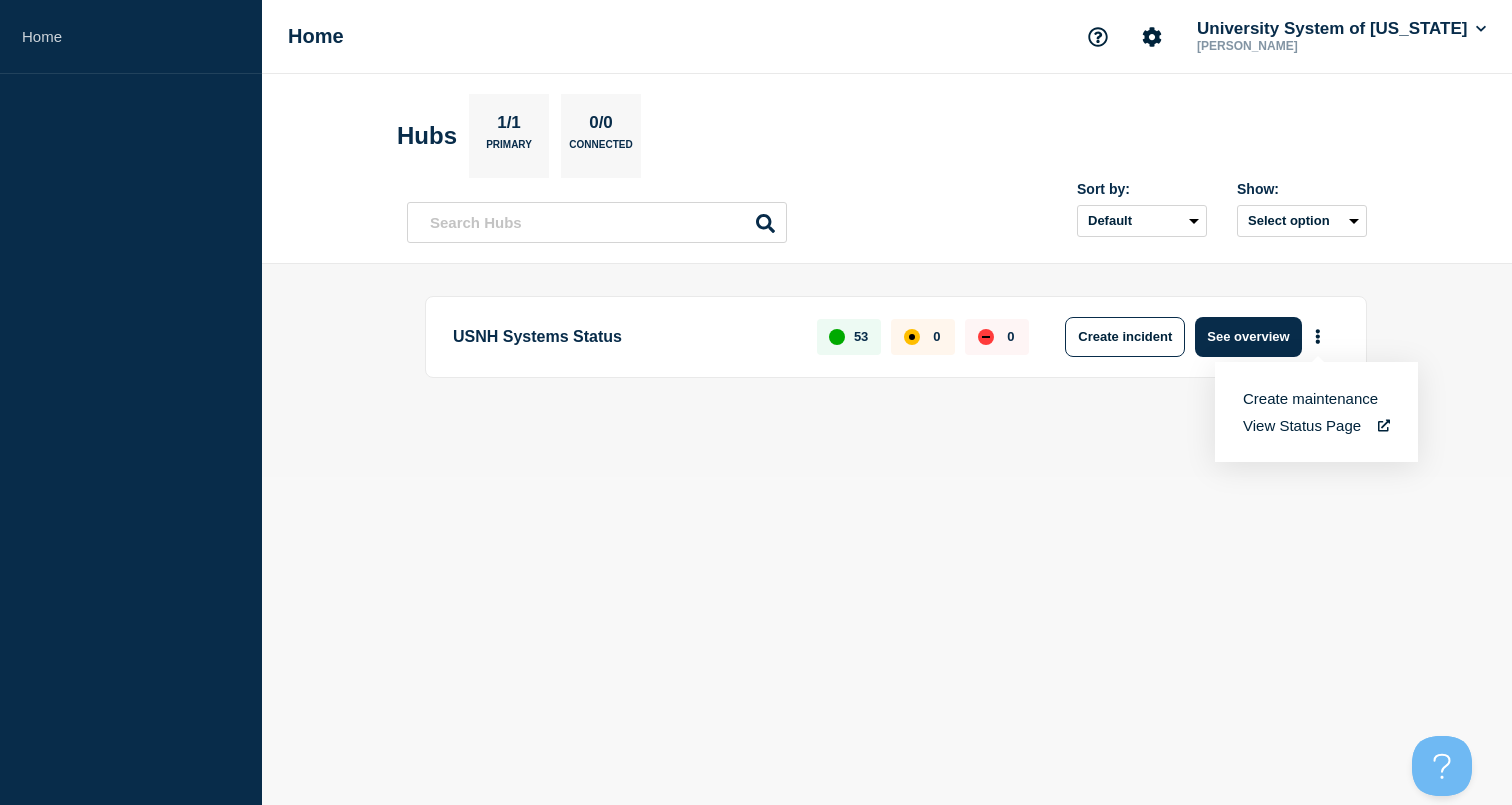click on "Create maintenance" at bounding box center [1310, 398] 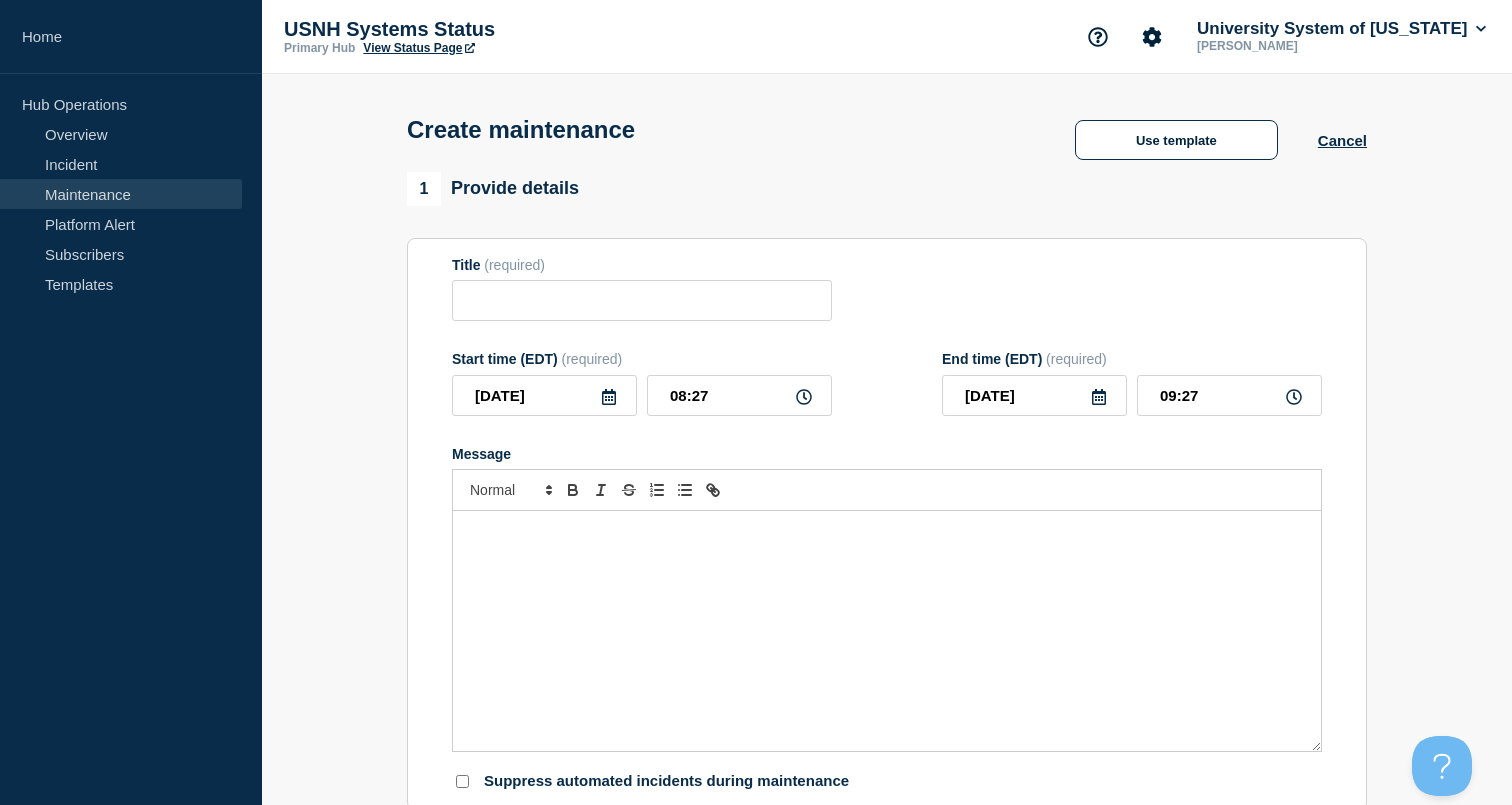 click 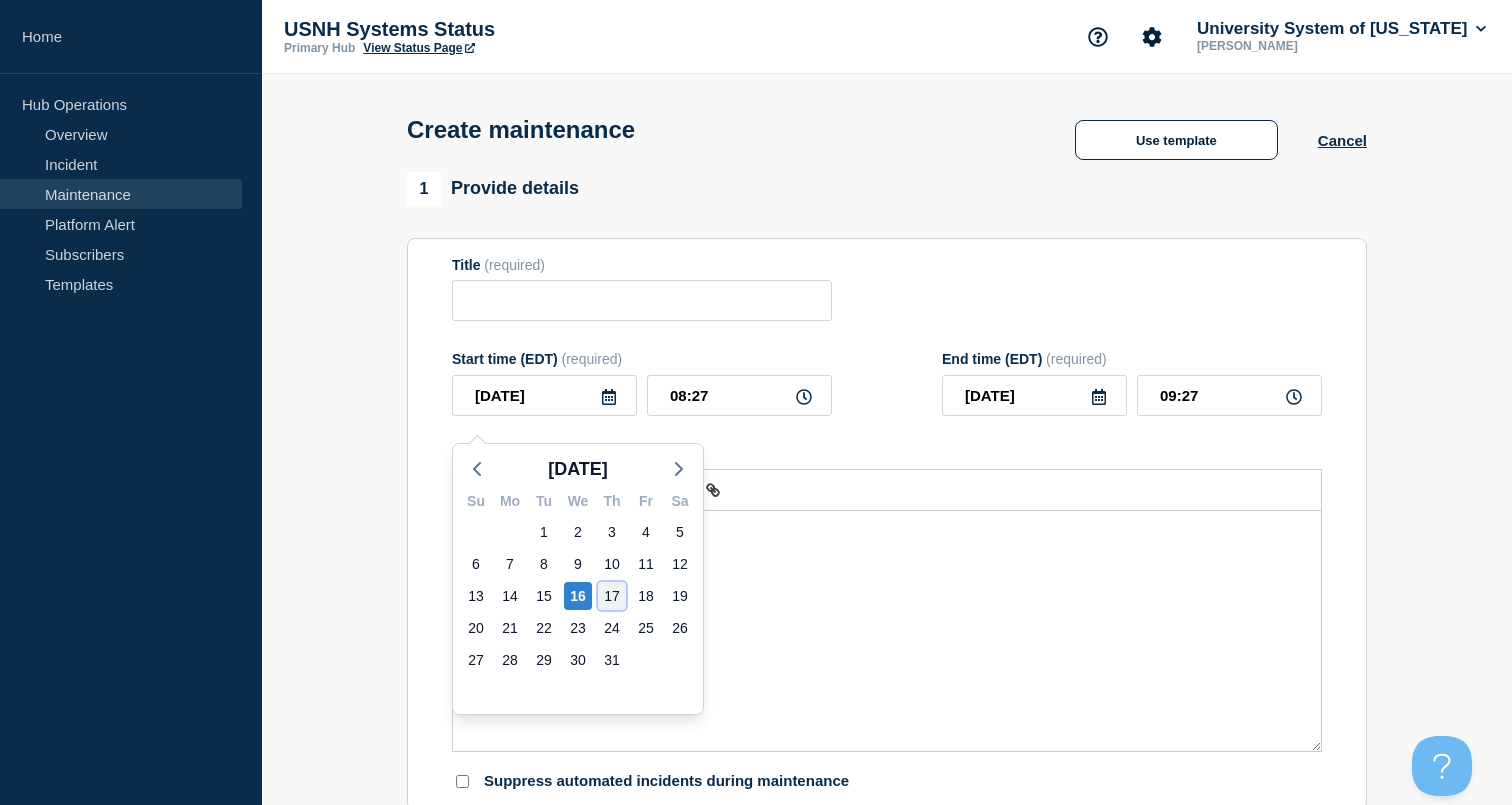 click on "17" 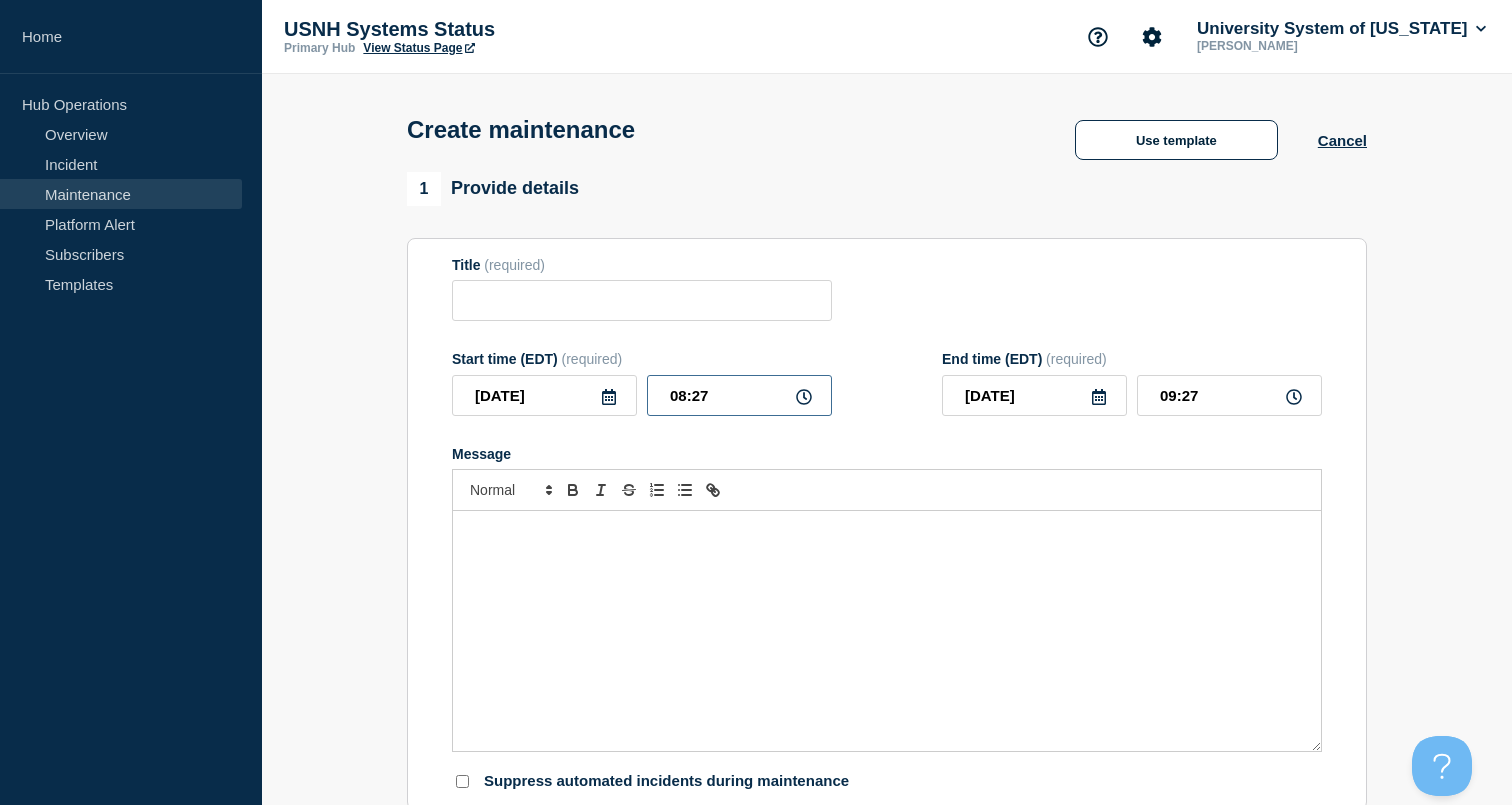 drag, startPoint x: 758, startPoint y: 410, endPoint x: 615, endPoint y: 406, distance: 143.05594 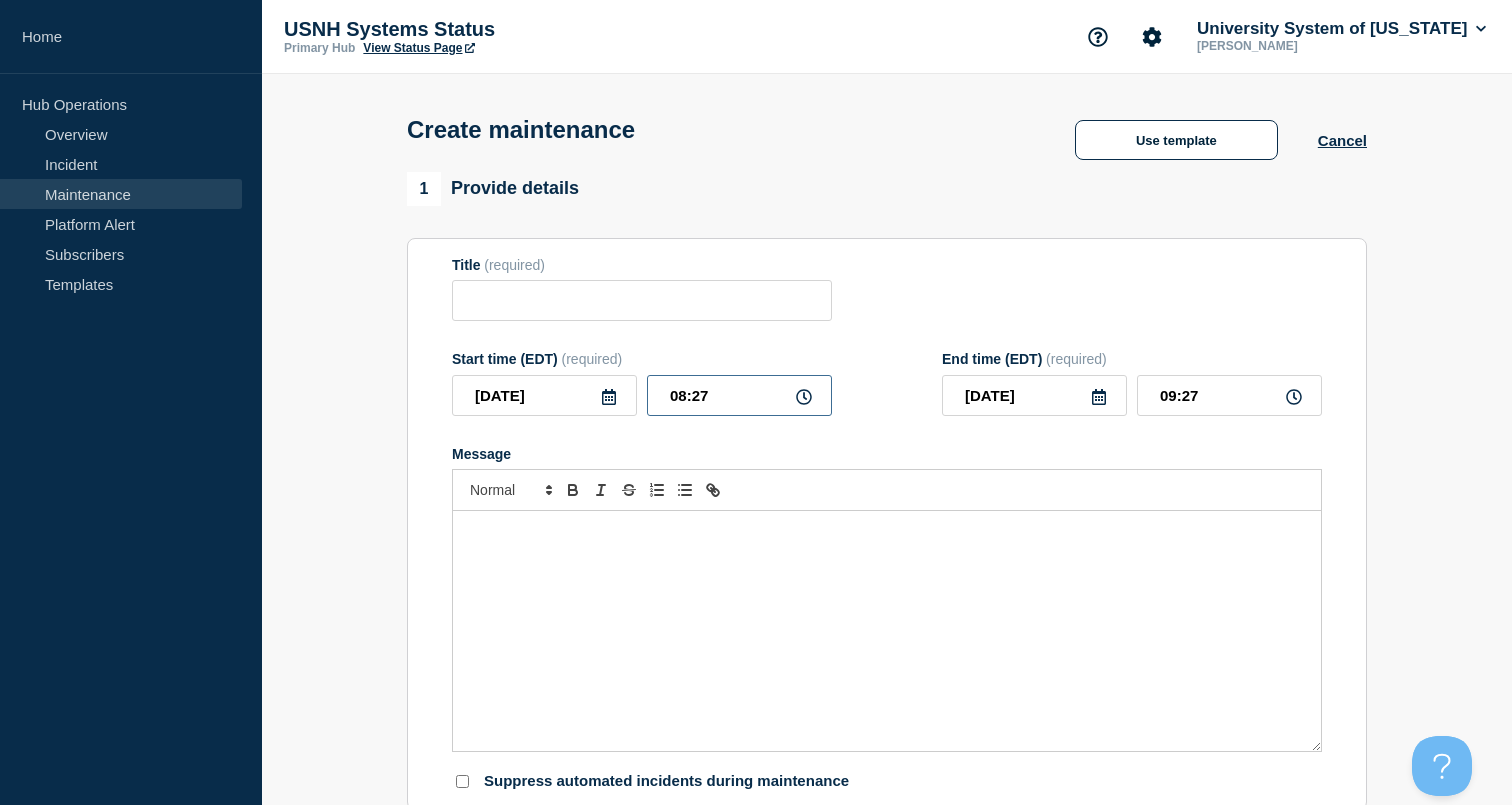 click on "2025-07-17 08:27" at bounding box center [642, 395] 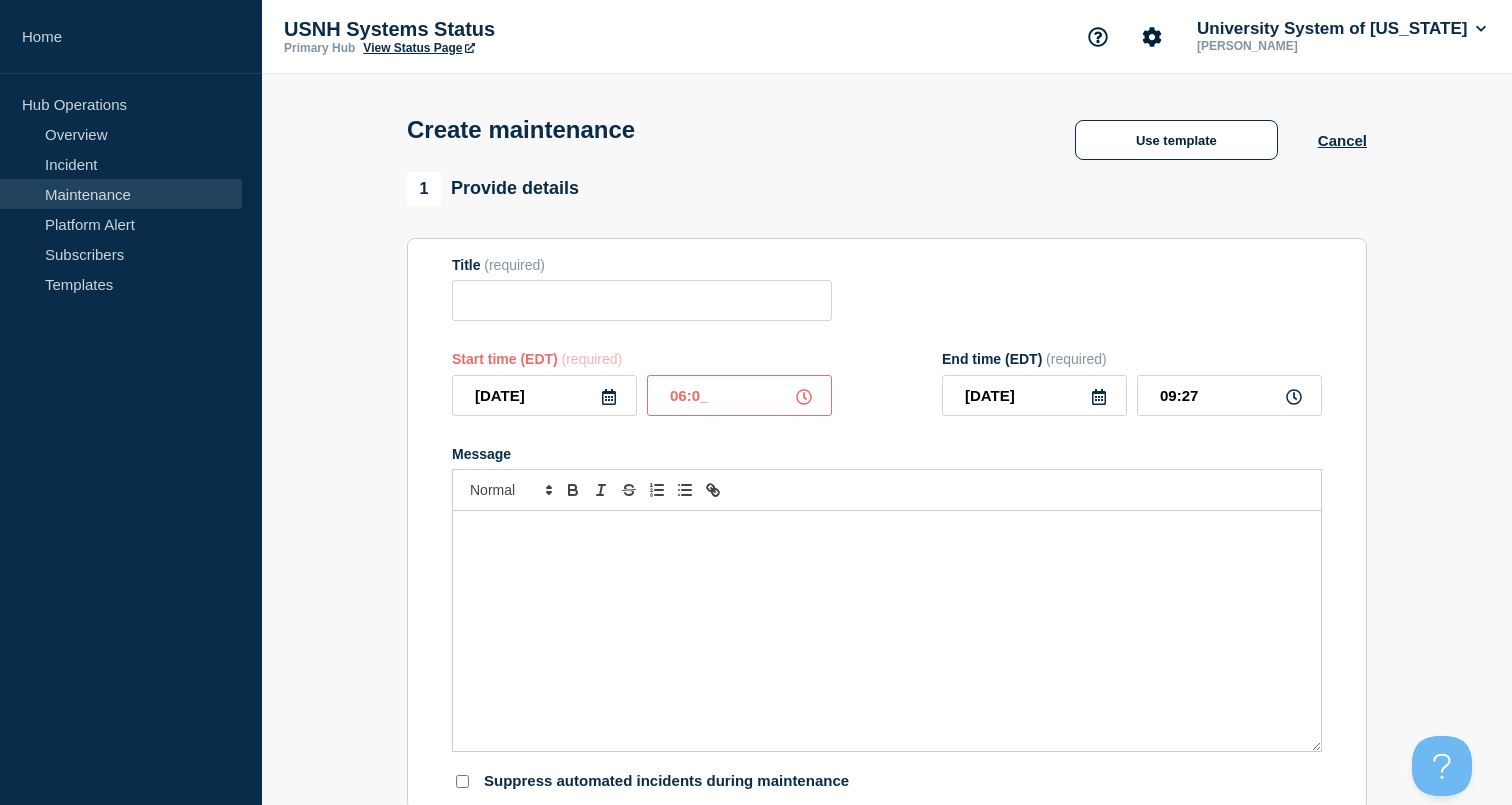 type on "06:00" 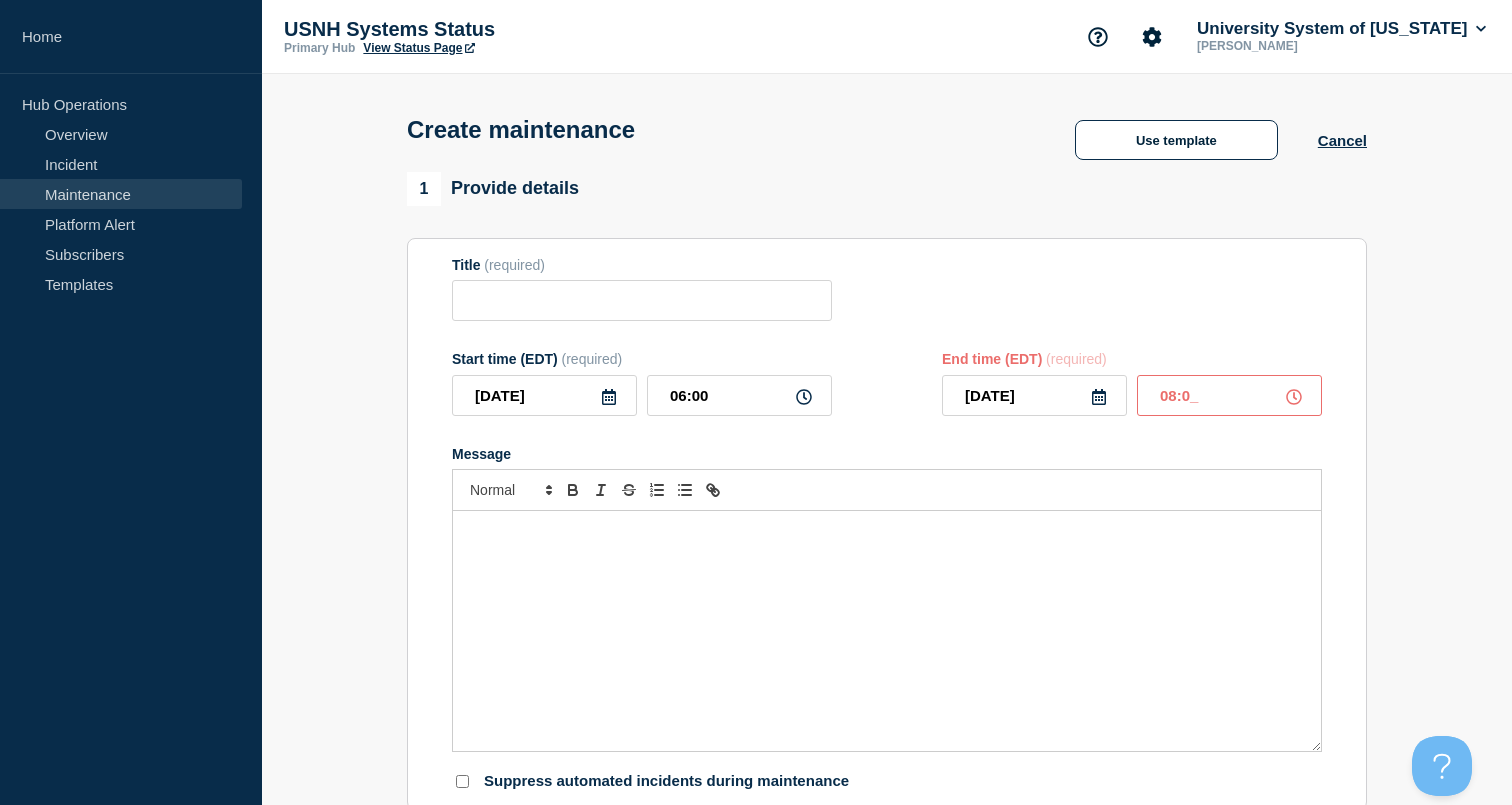 type on "08:00" 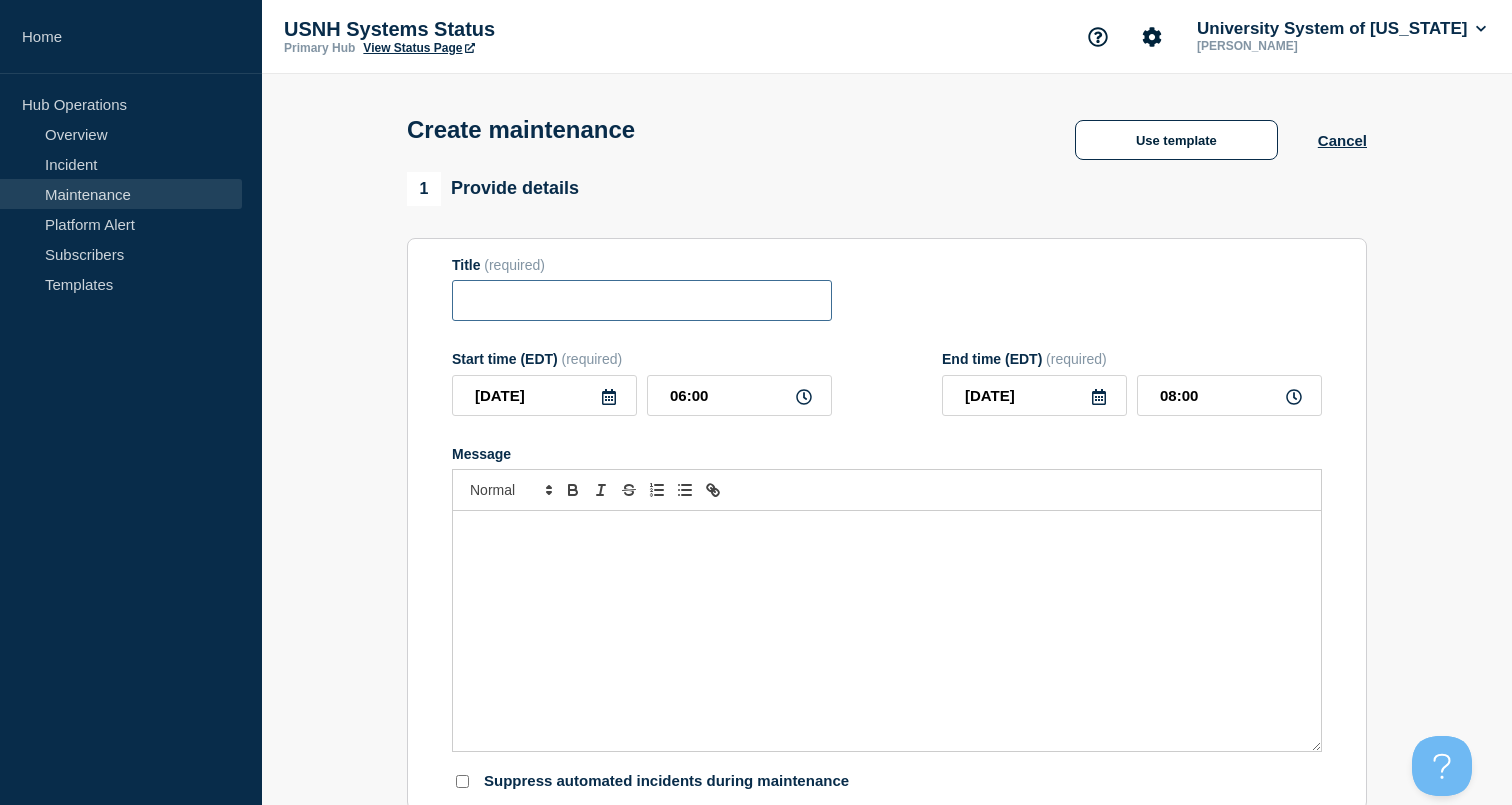 click at bounding box center (642, 300) 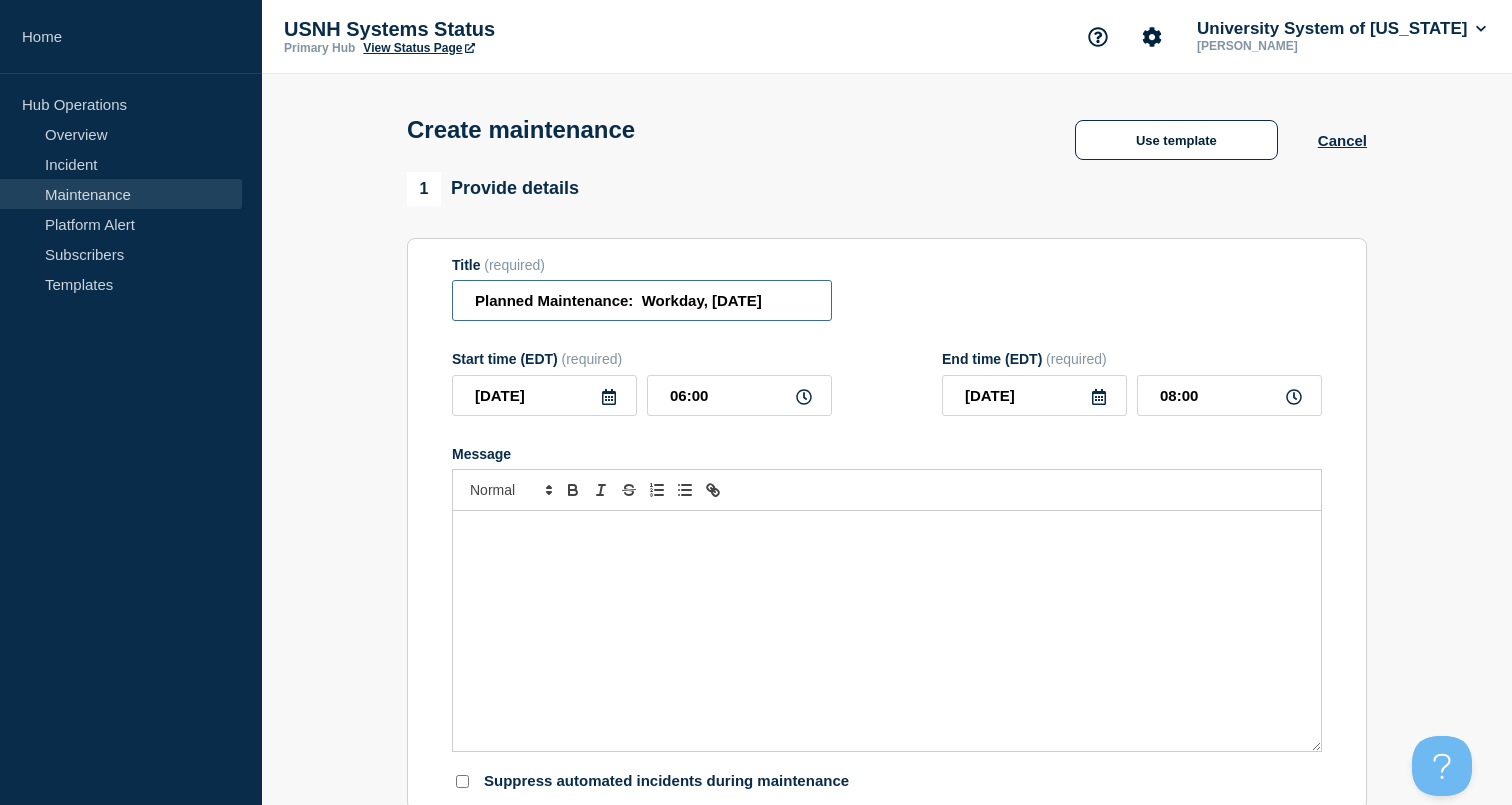 type on "Planned Maintenance:  Workday, Thursday June 17th" 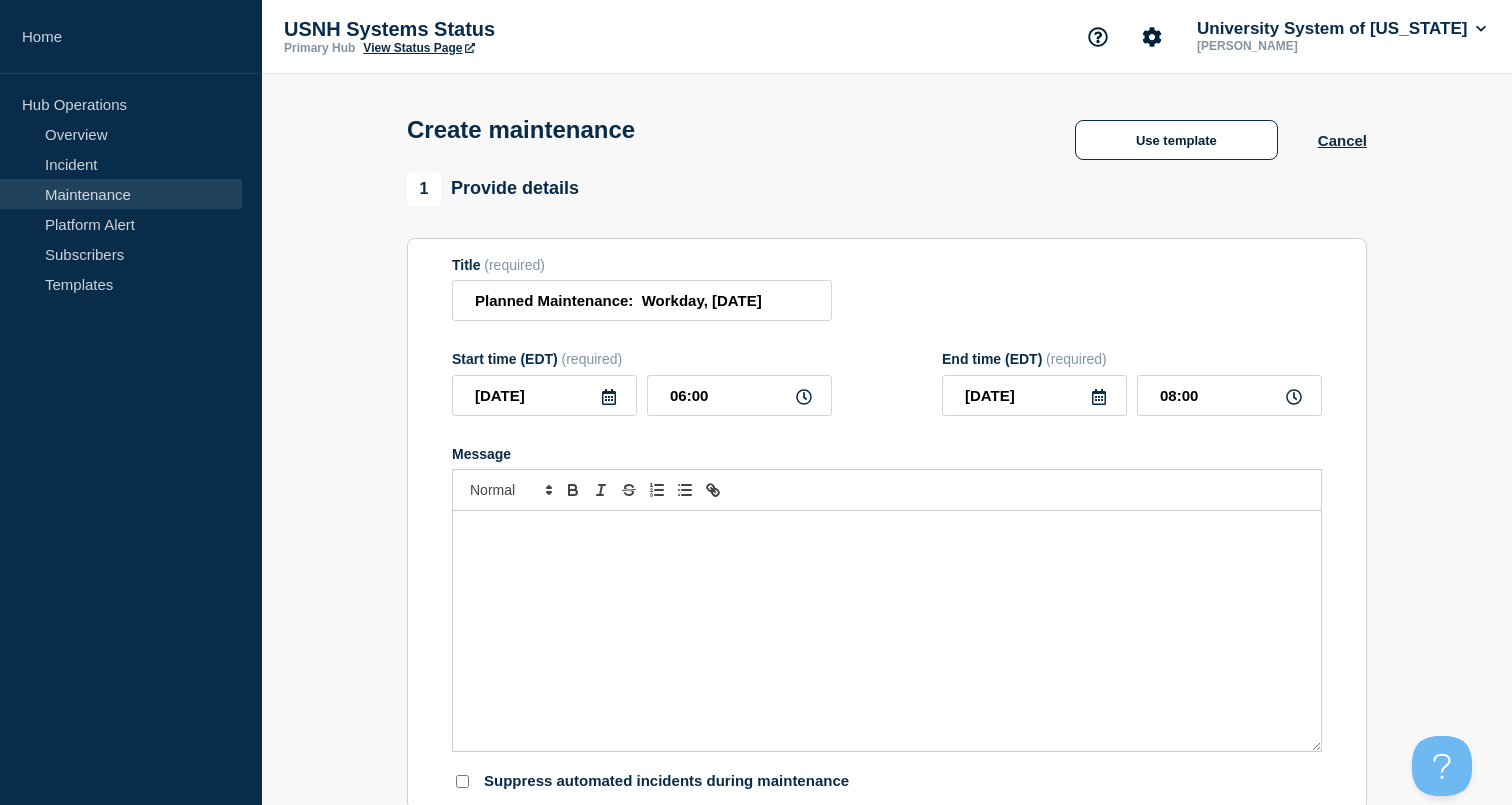click at bounding box center [887, 532] 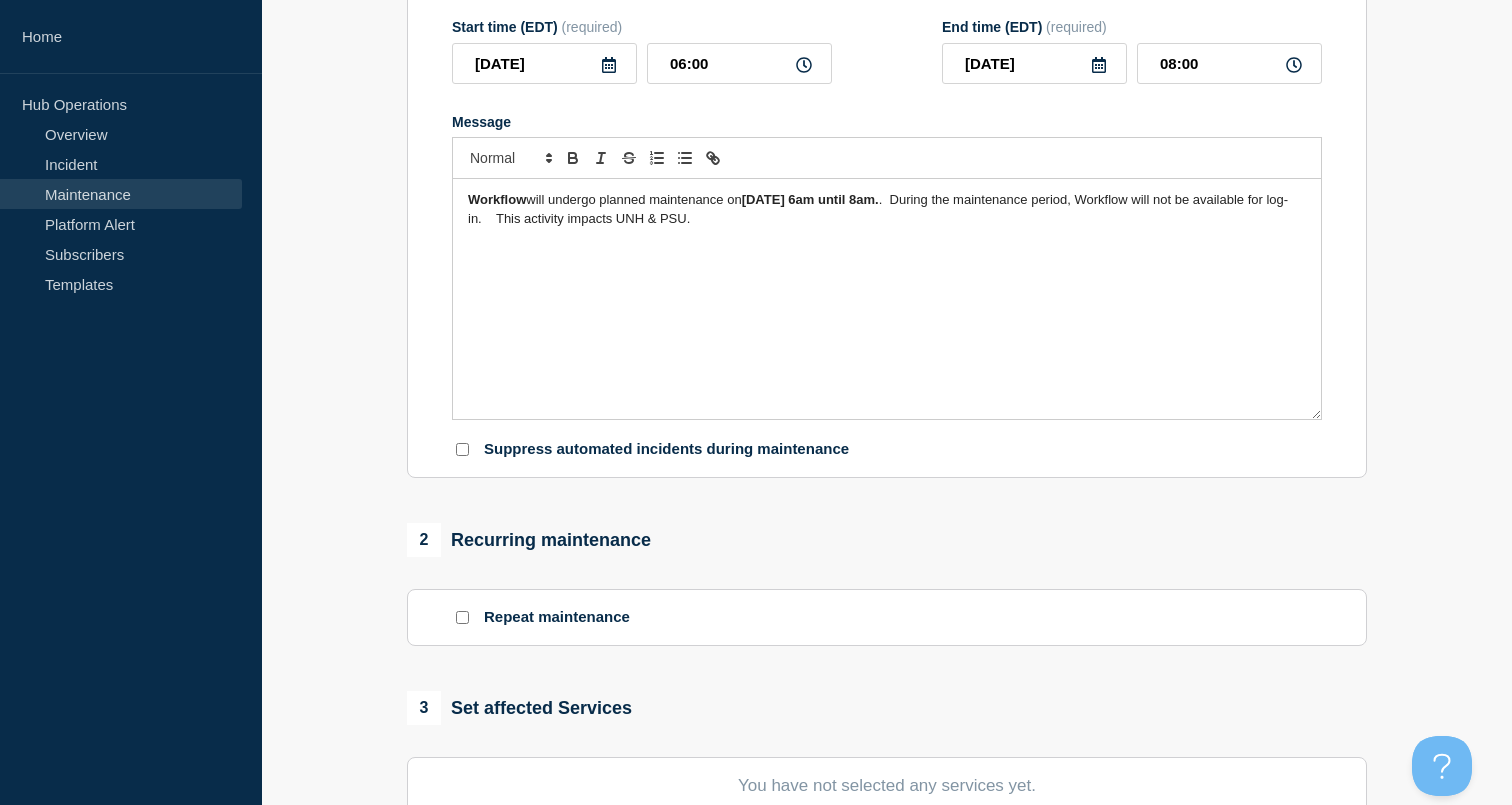 scroll, scrollTop: 543, scrollLeft: 0, axis: vertical 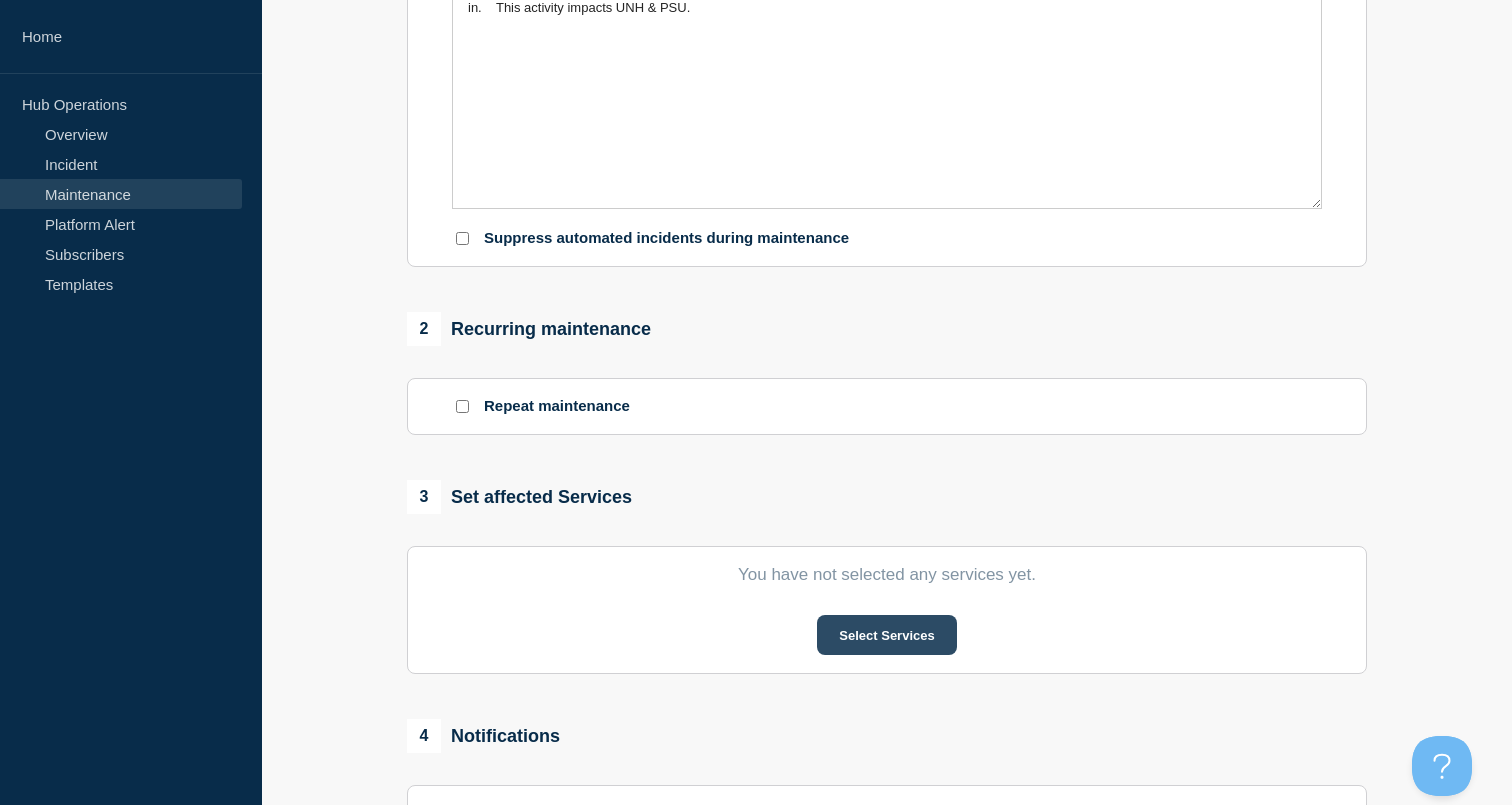 click on "Select Services" at bounding box center (886, 635) 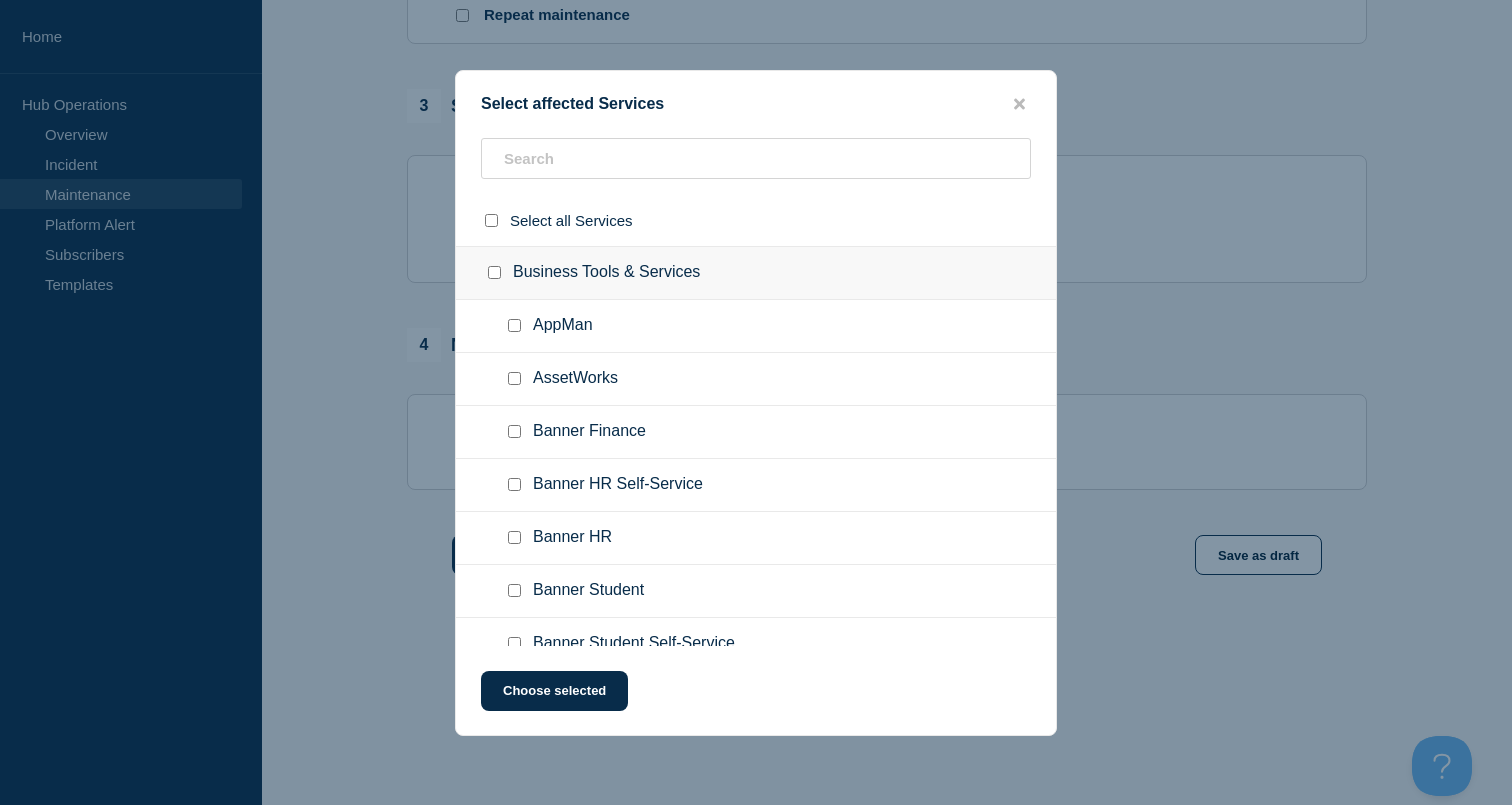 scroll, scrollTop: 973, scrollLeft: 0, axis: vertical 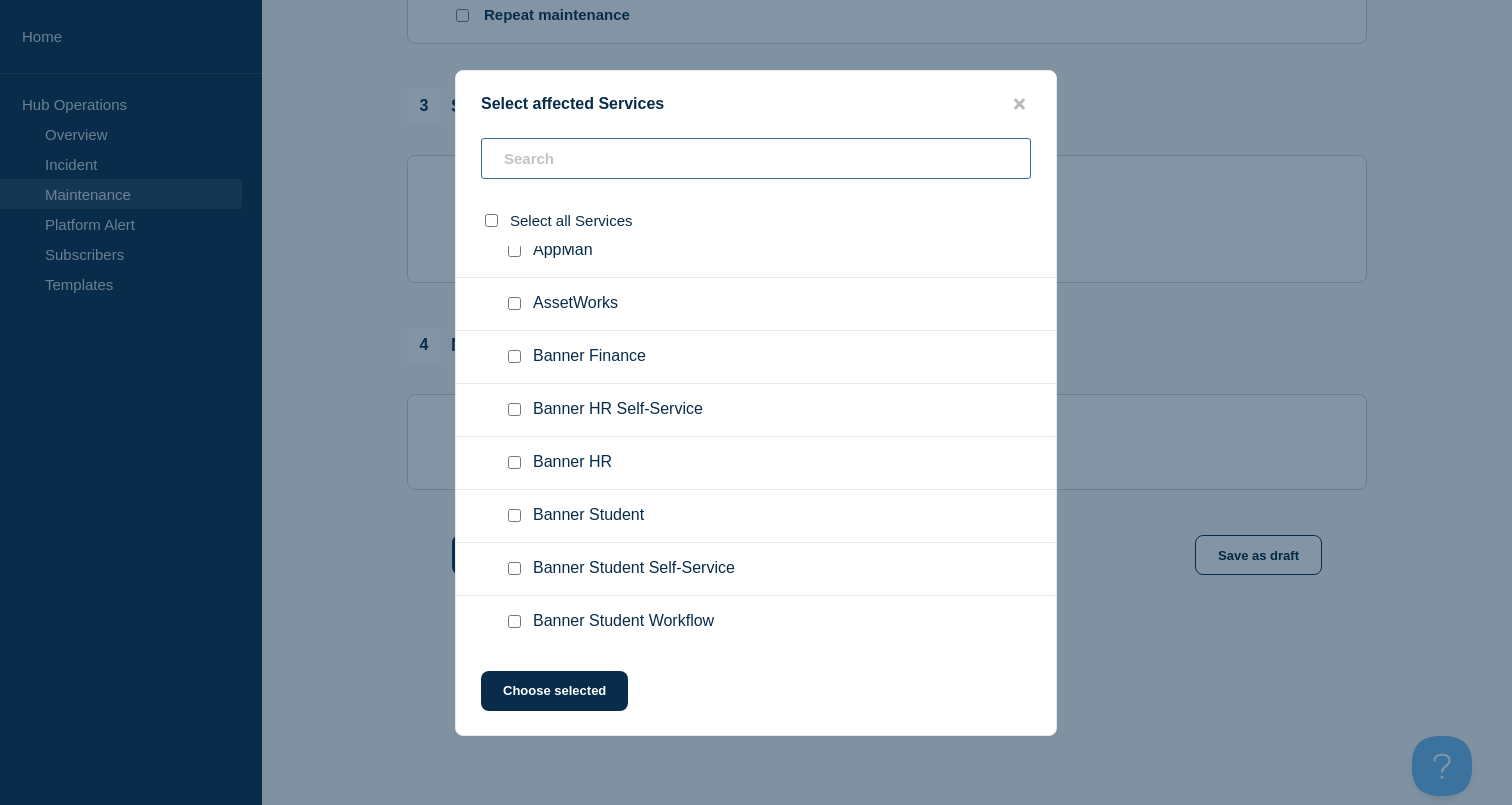 click at bounding box center (756, 158) 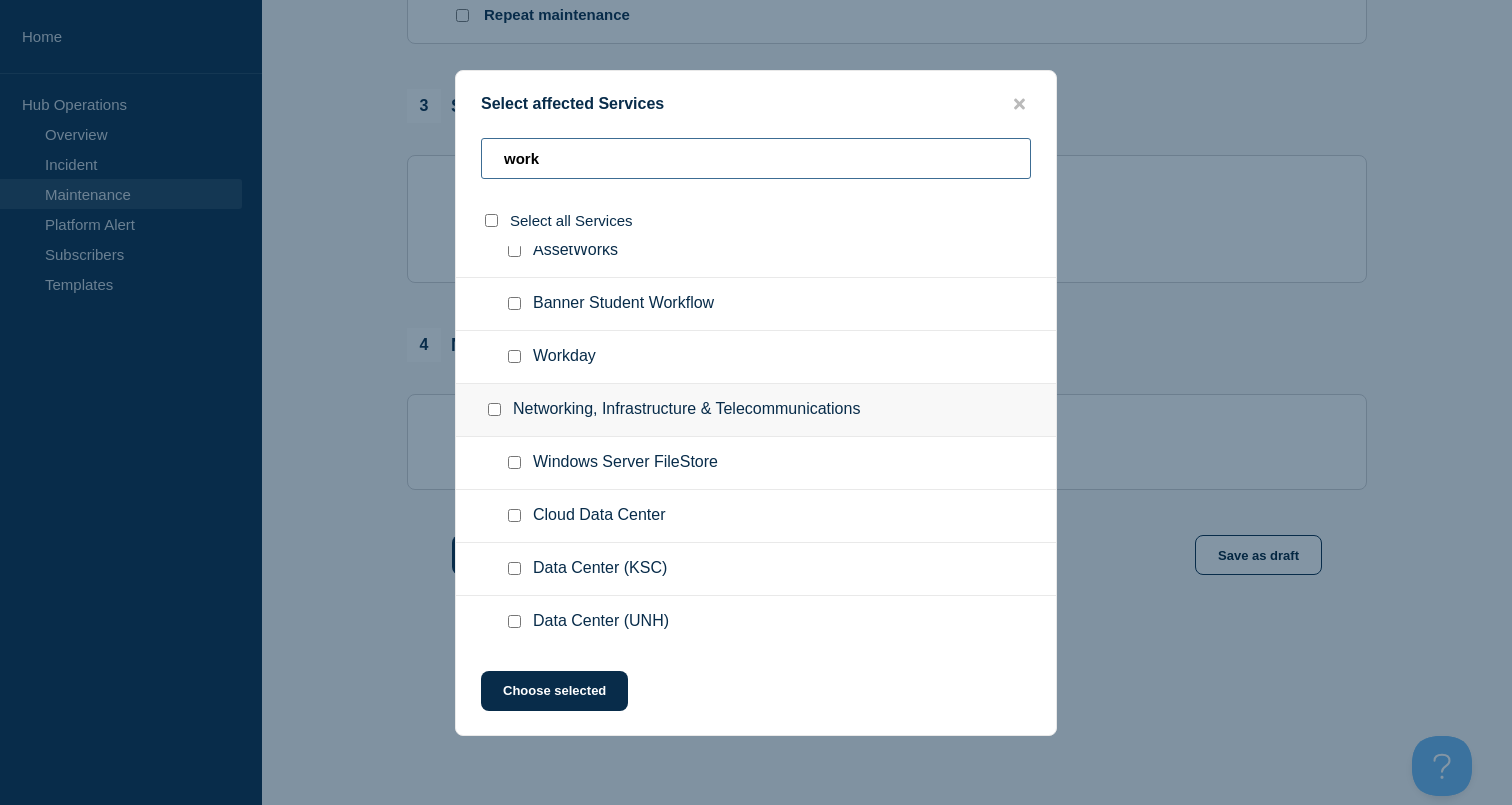type on "work" 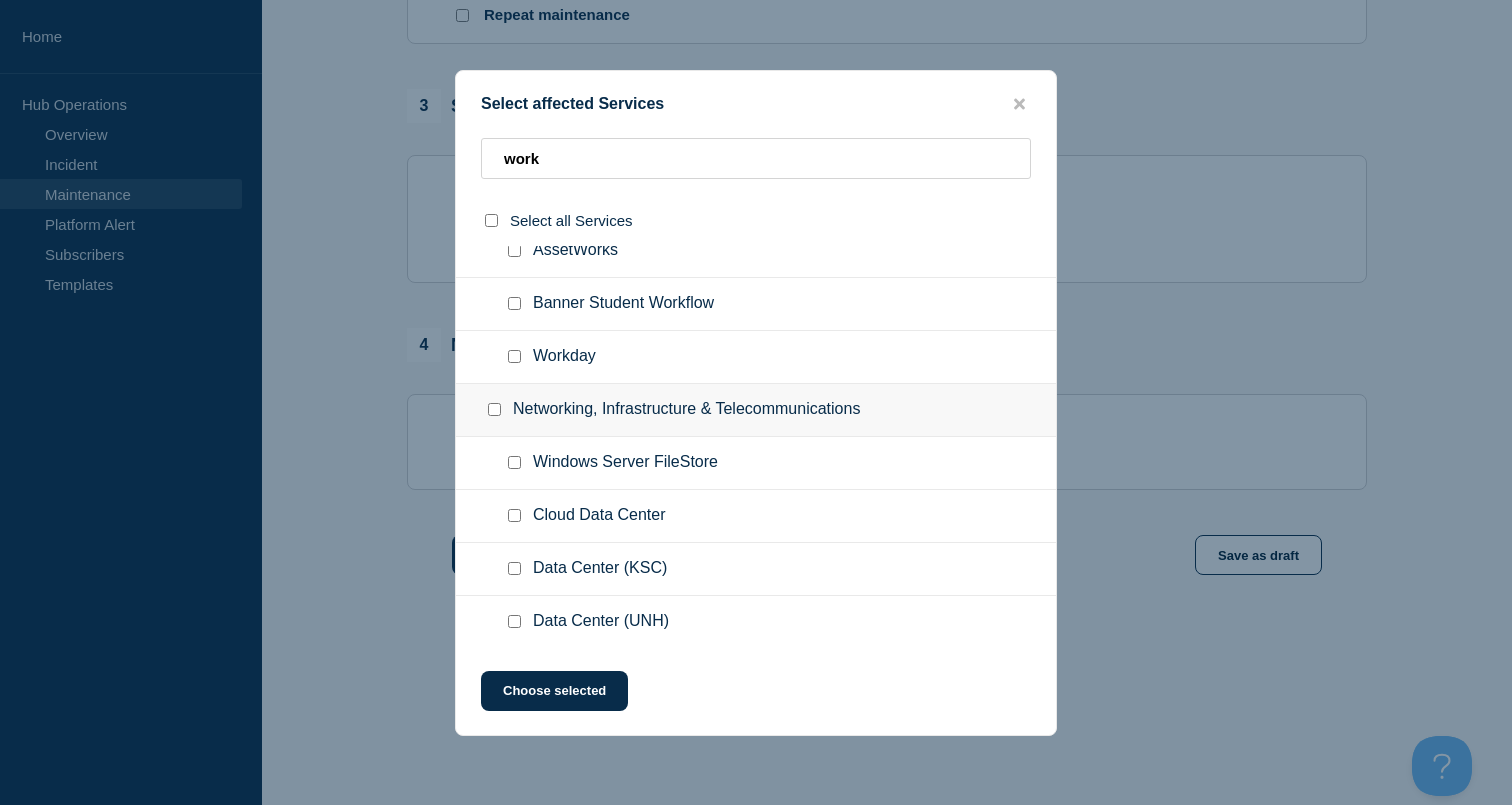 click at bounding box center (514, 356) 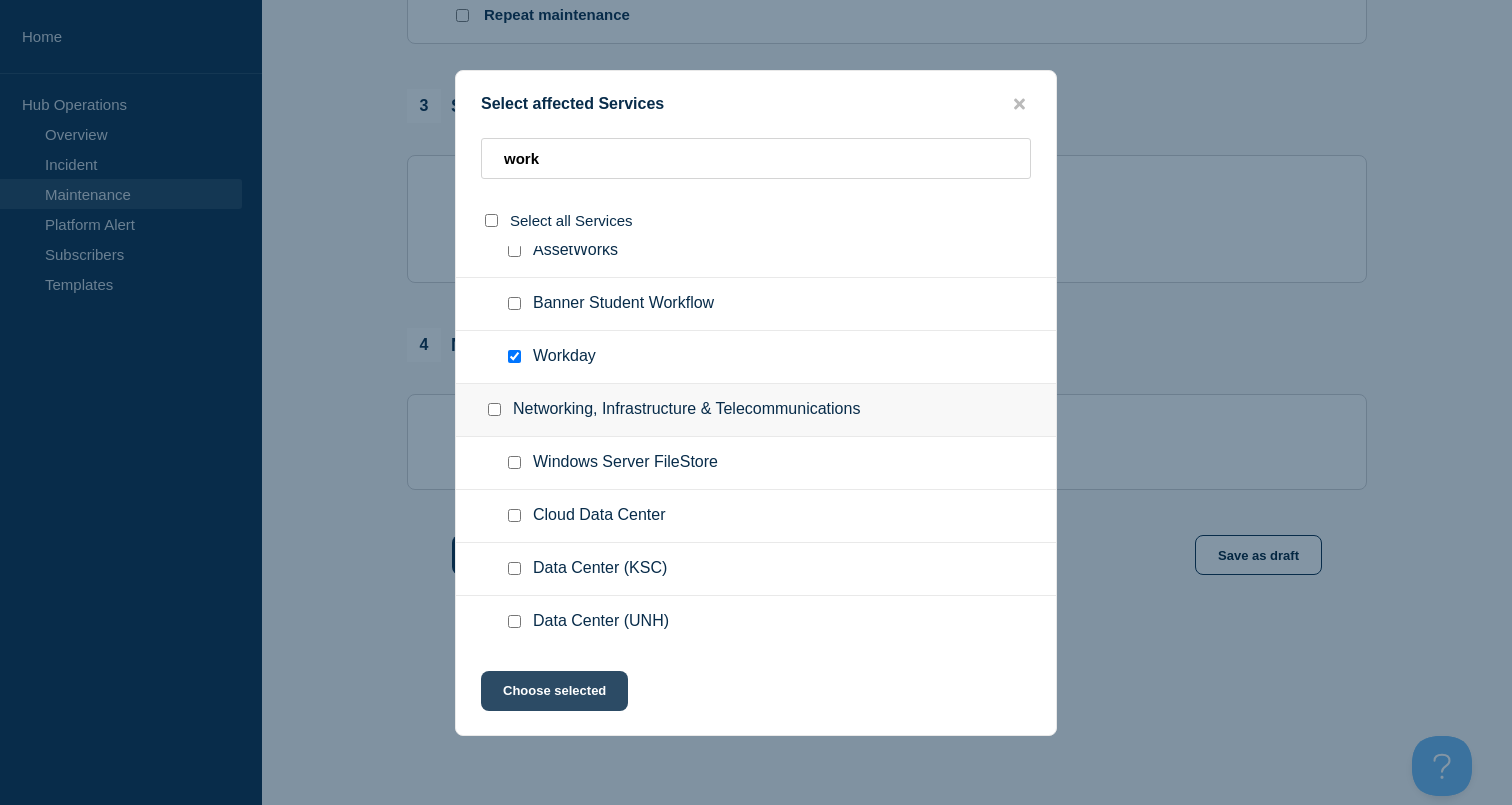 click on "Choose selected" 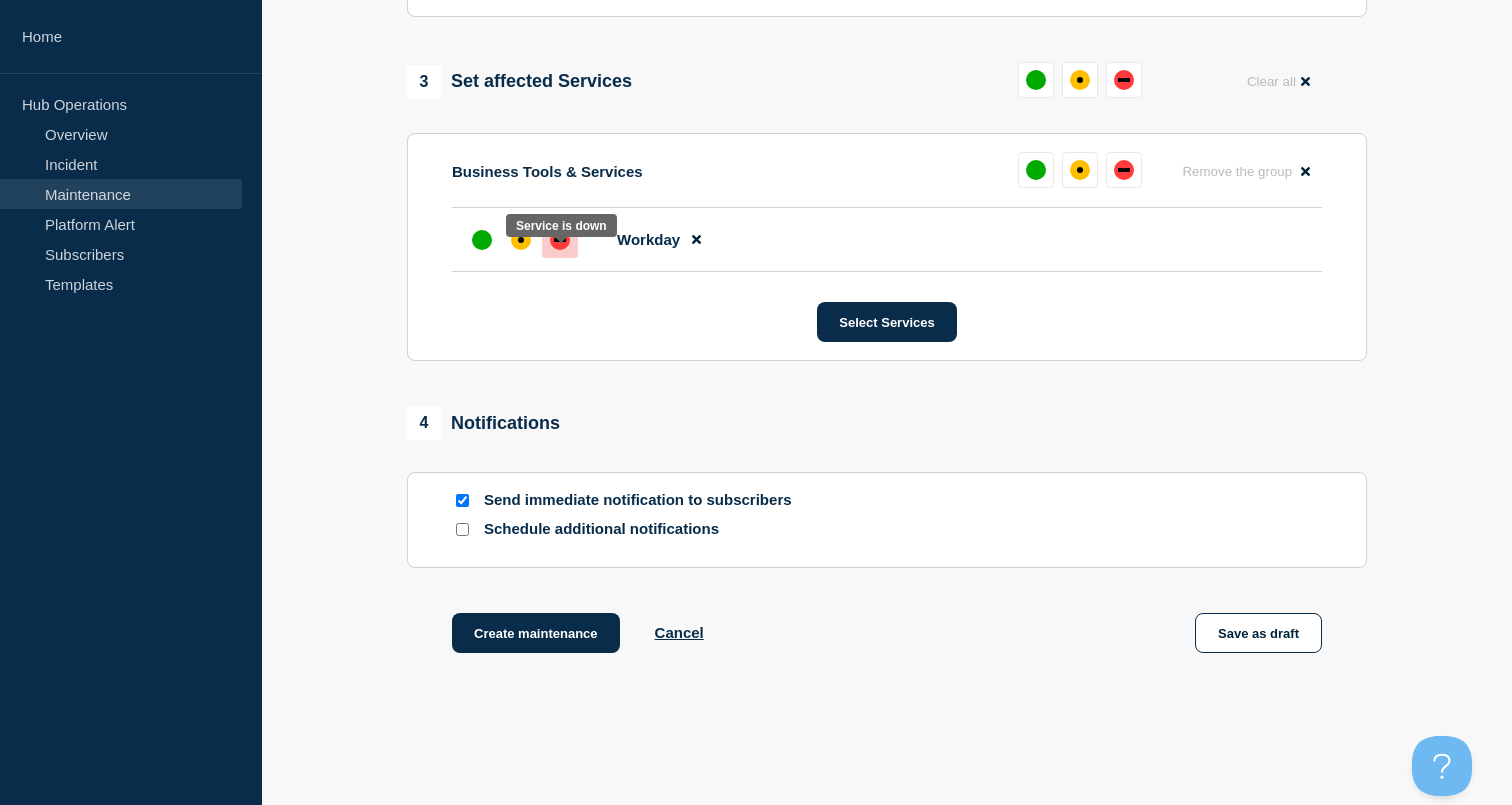 click at bounding box center [560, 240] 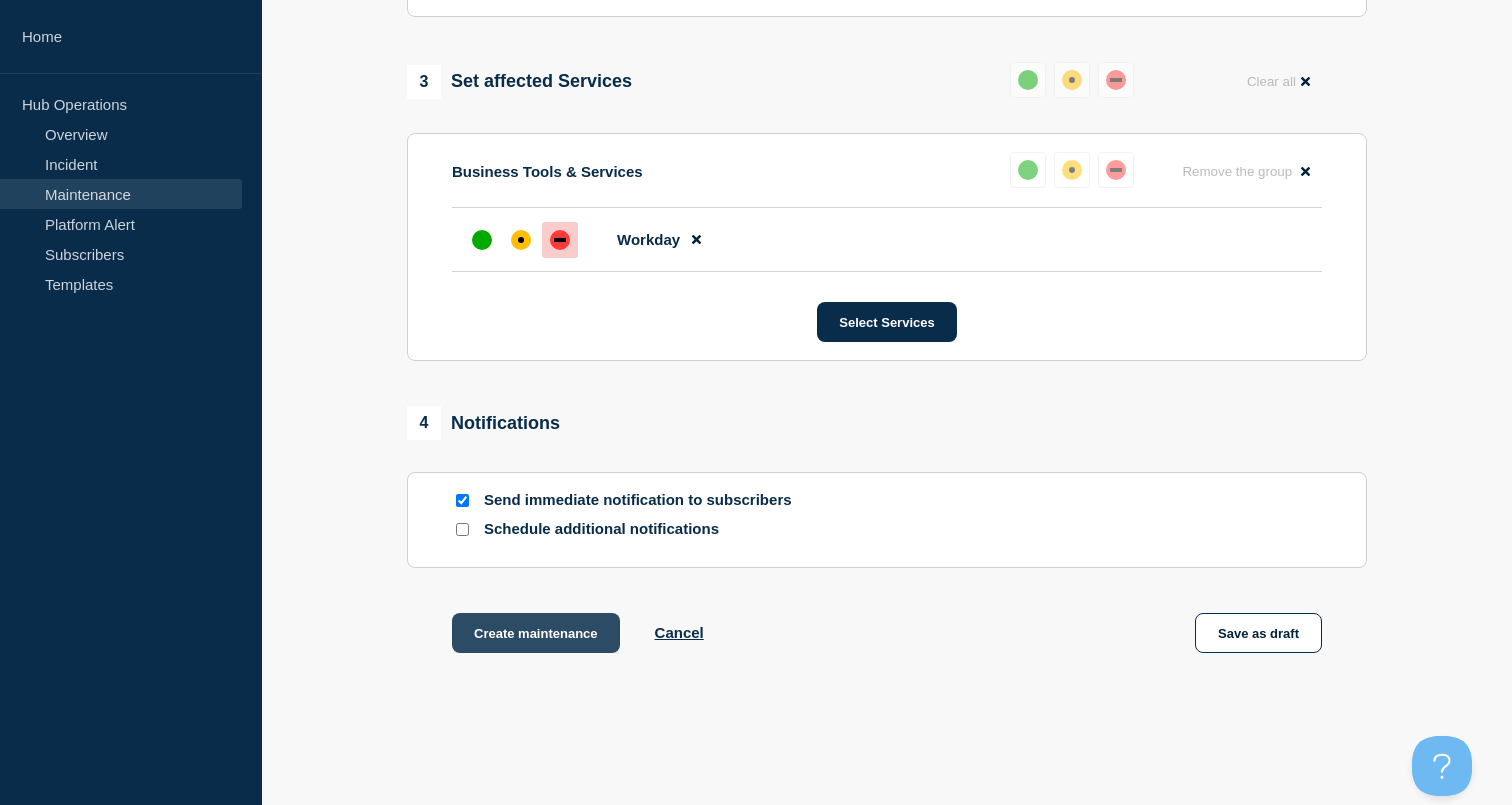 click on "Create maintenance" at bounding box center [536, 633] 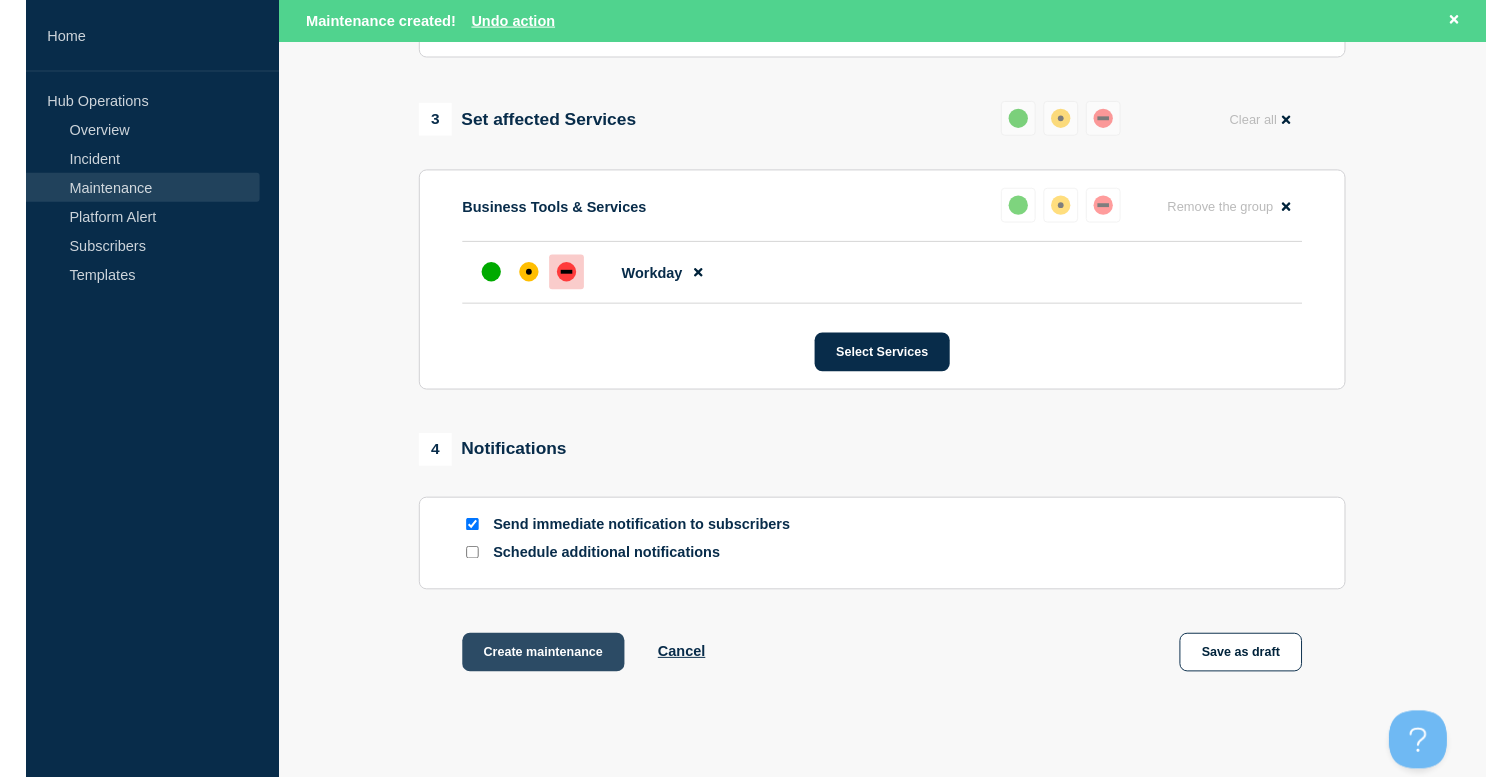 scroll, scrollTop: 0, scrollLeft: 0, axis: both 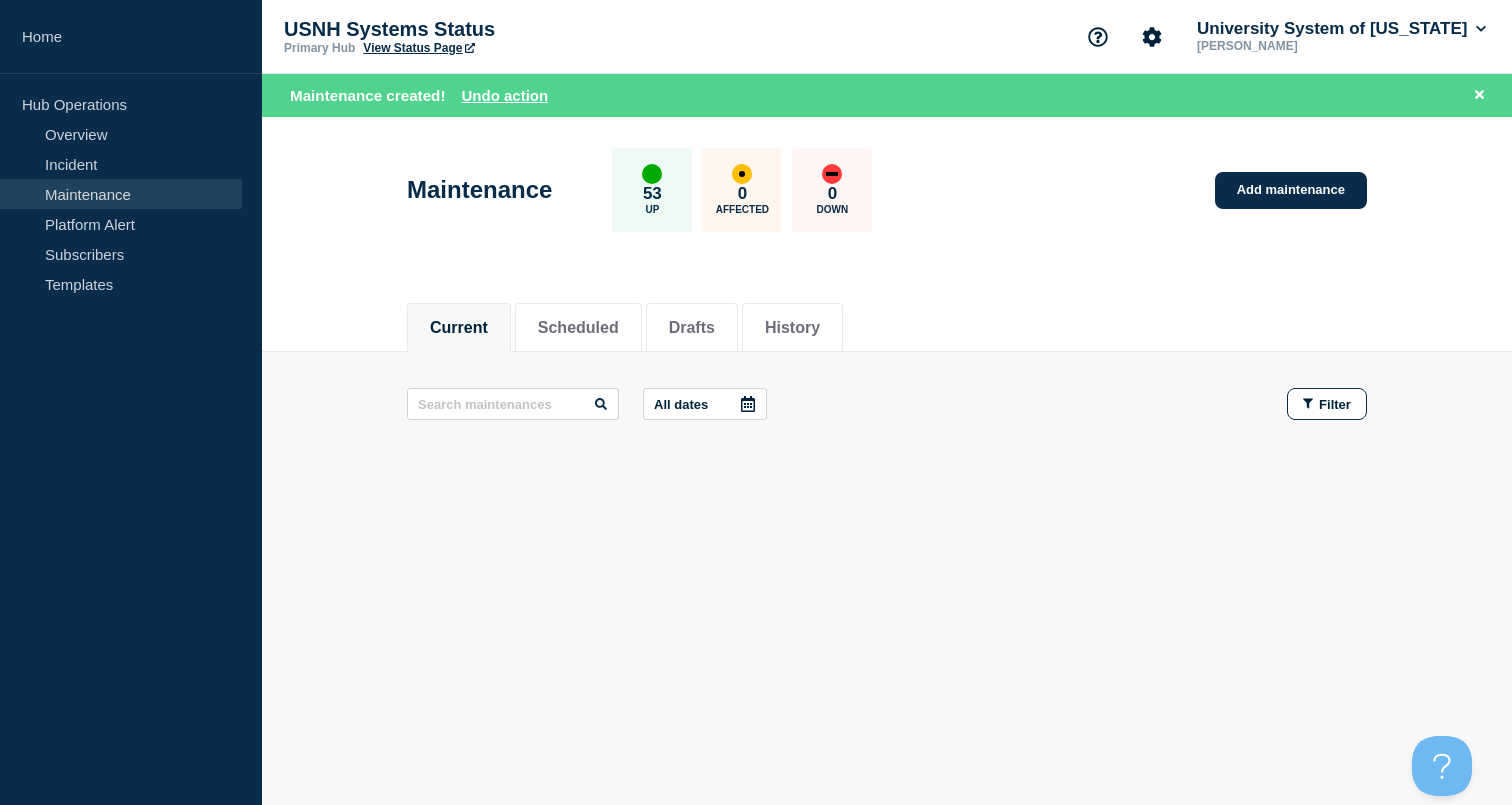 click on "View Status Page" at bounding box center [418, 48] 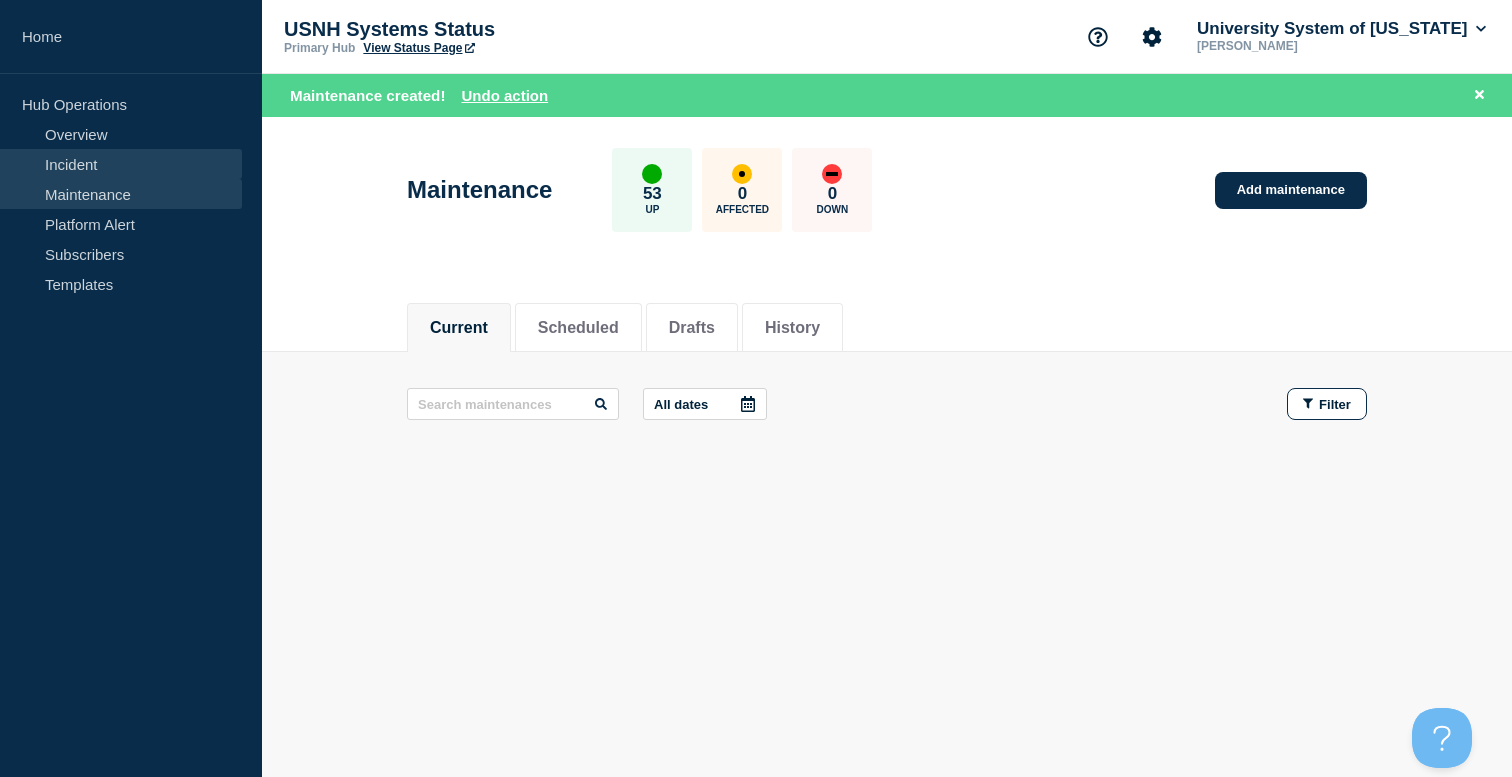 click on "Incident" at bounding box center (121, 164) 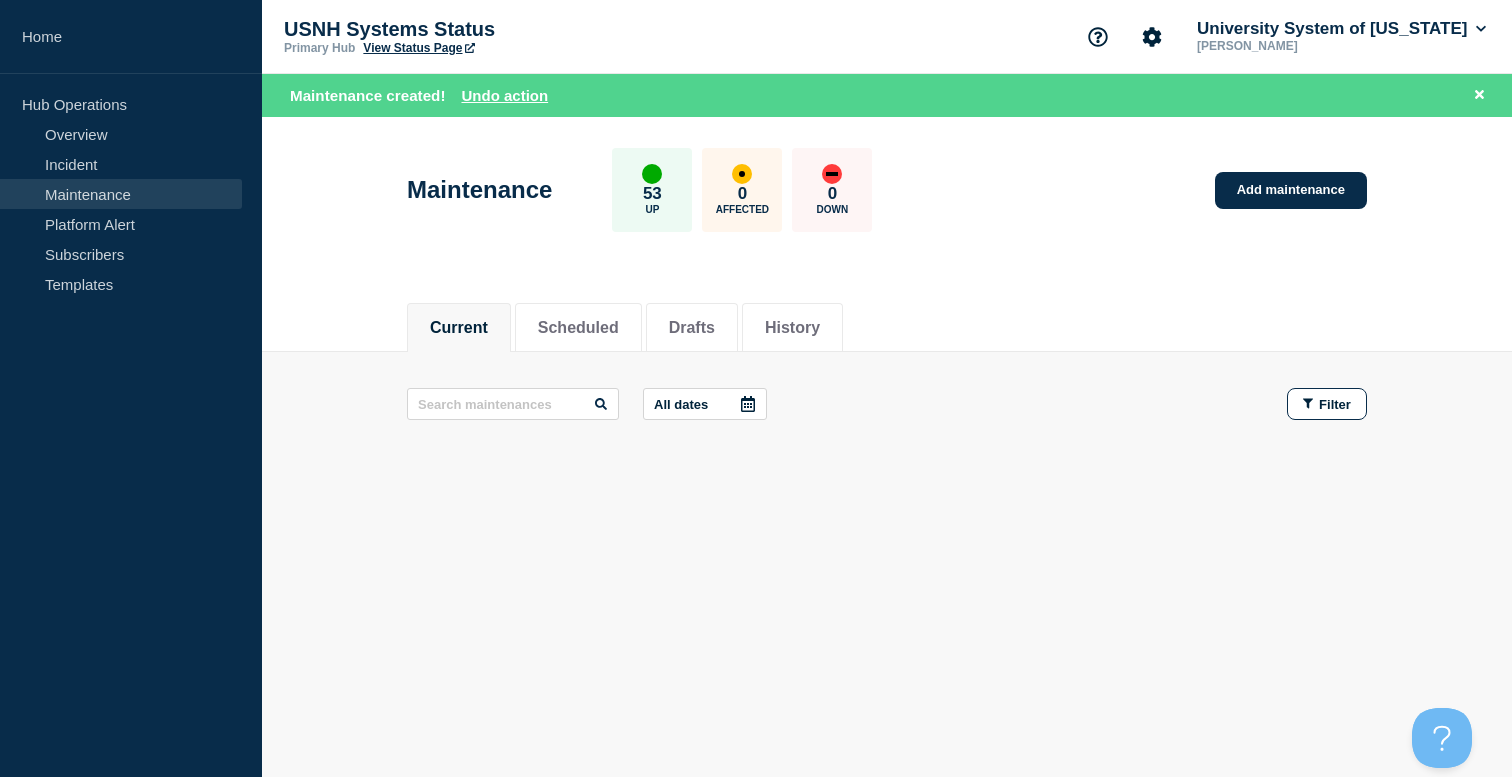 click on "Maintenance" at bounding box center (121, 194) 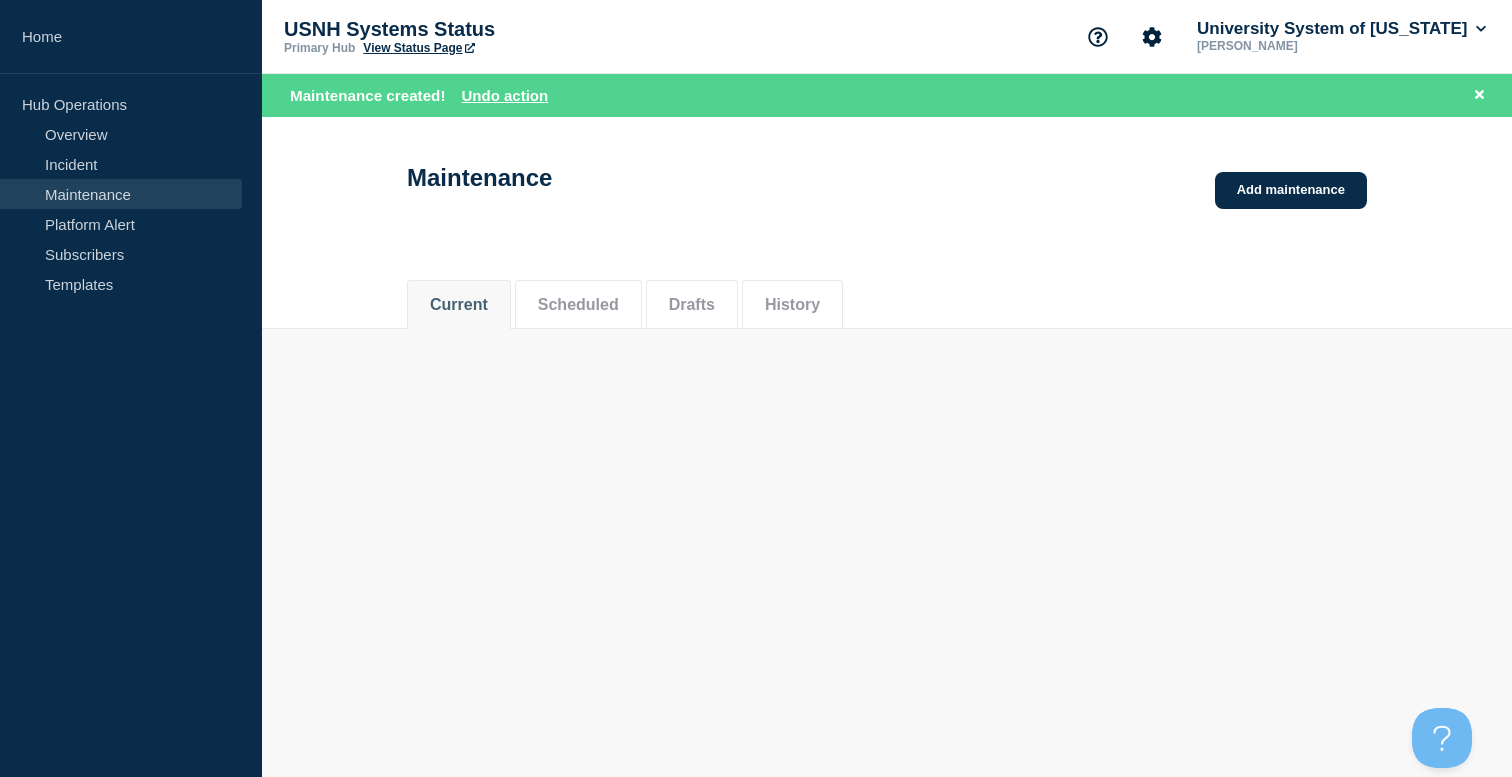 click on "Scheduled" at bounding box center (578, 305) 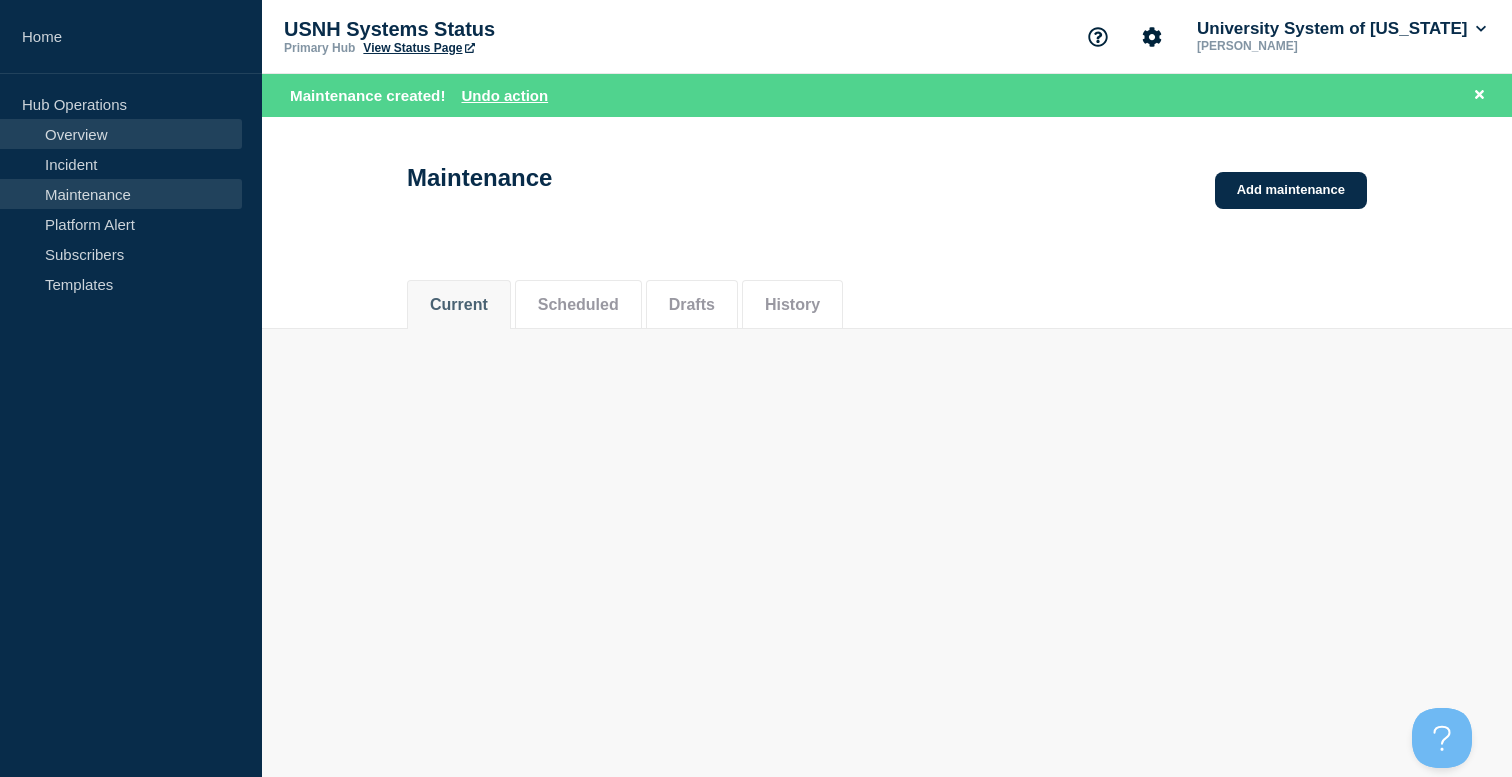 click on "Overview" at bounding box center [121, 134] 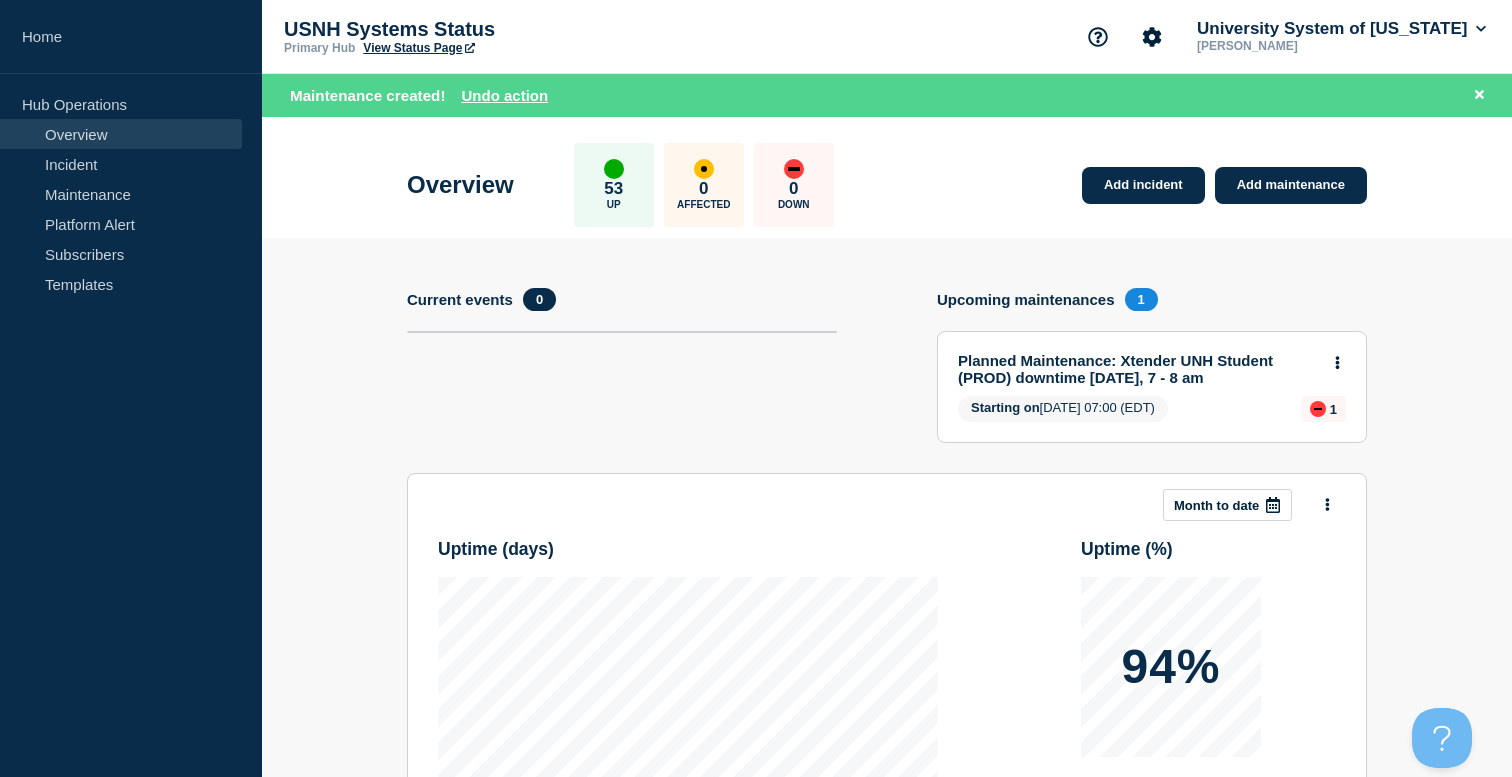 scroll, scrollTop: 0, scrollLeft: 0, axis: both 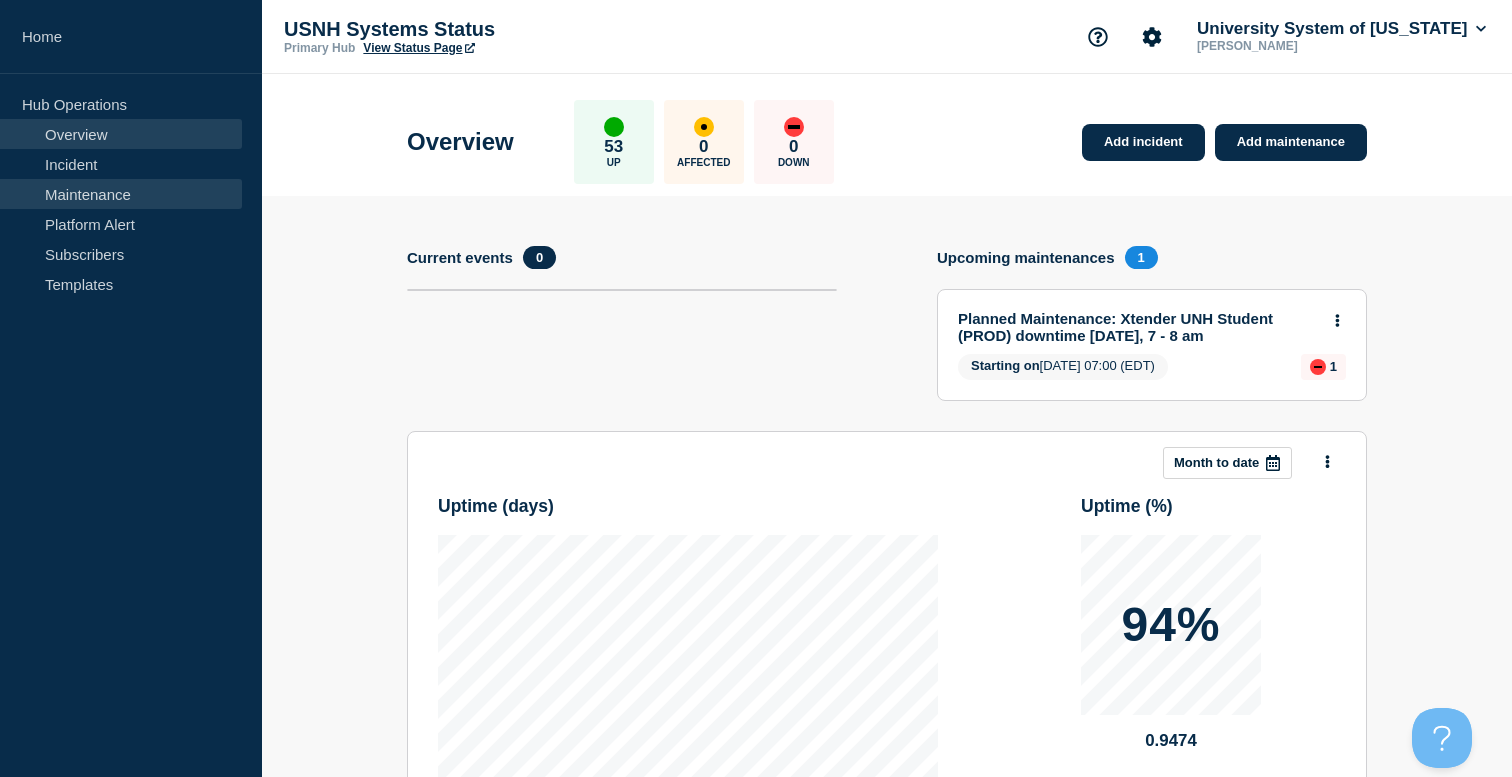 click on "Maintenance" at bounding box center [121, 194] 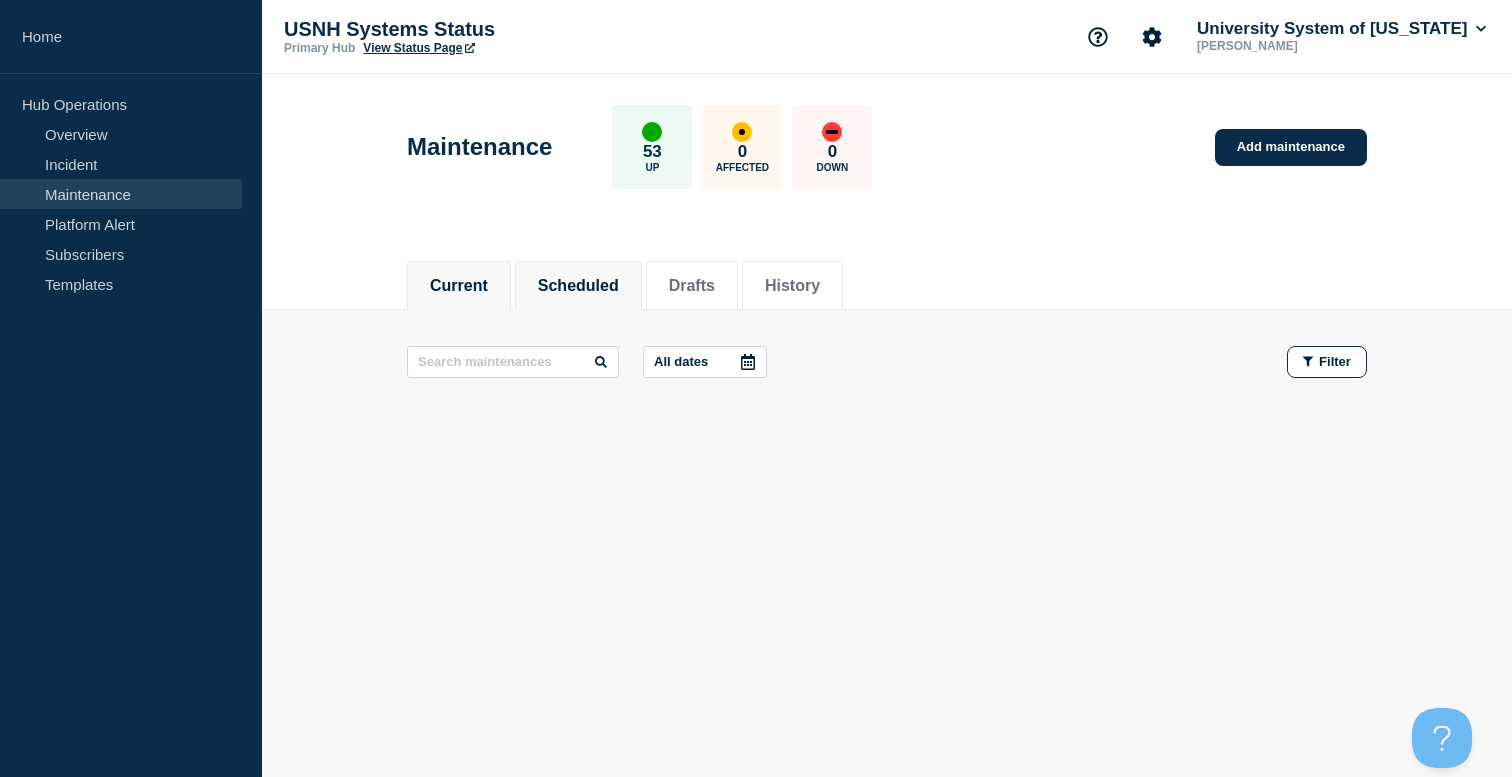 click on "Scheduled" at bounding box center (578, 286) 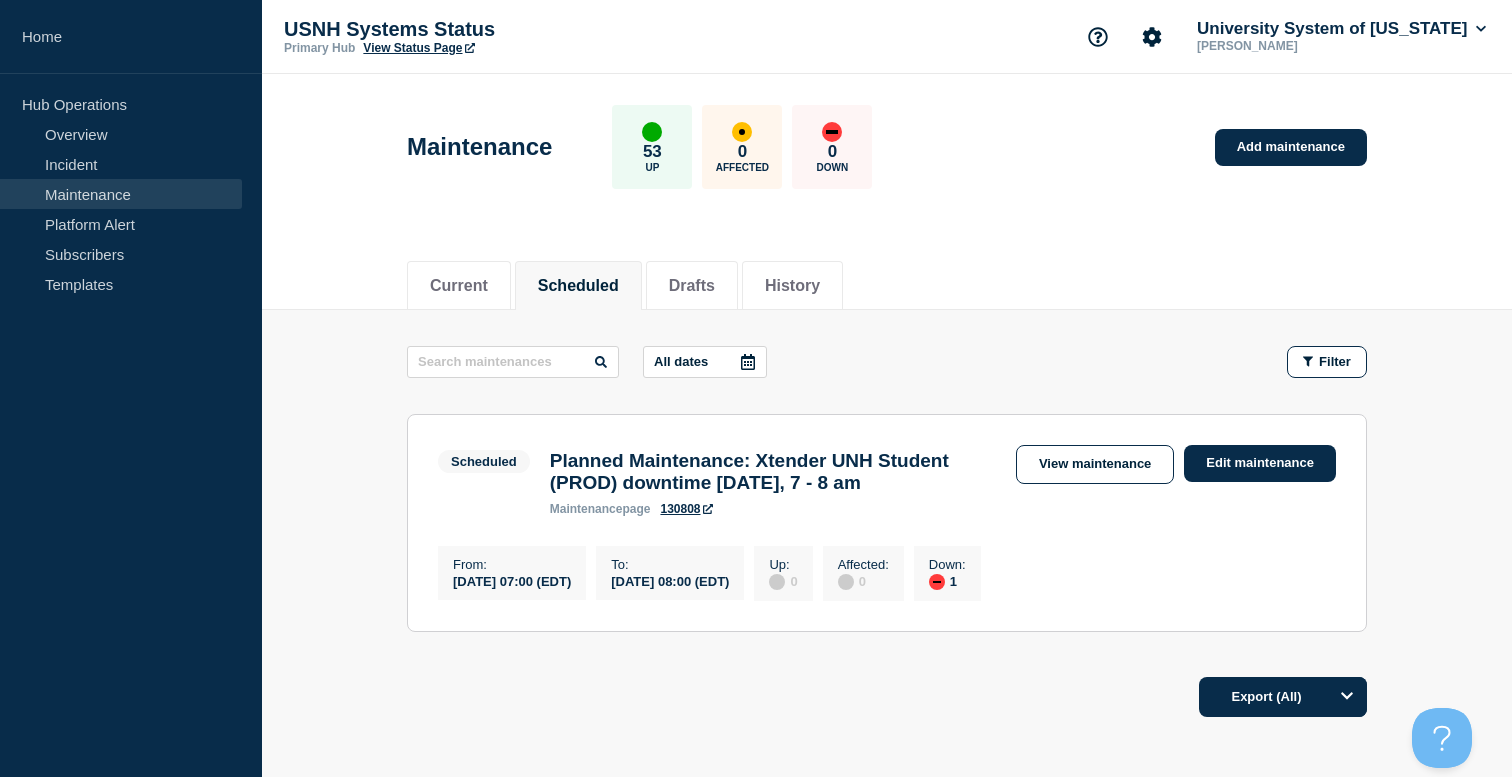 scroll, scrollTop: 0, scrollLeft: 0, axis: both 